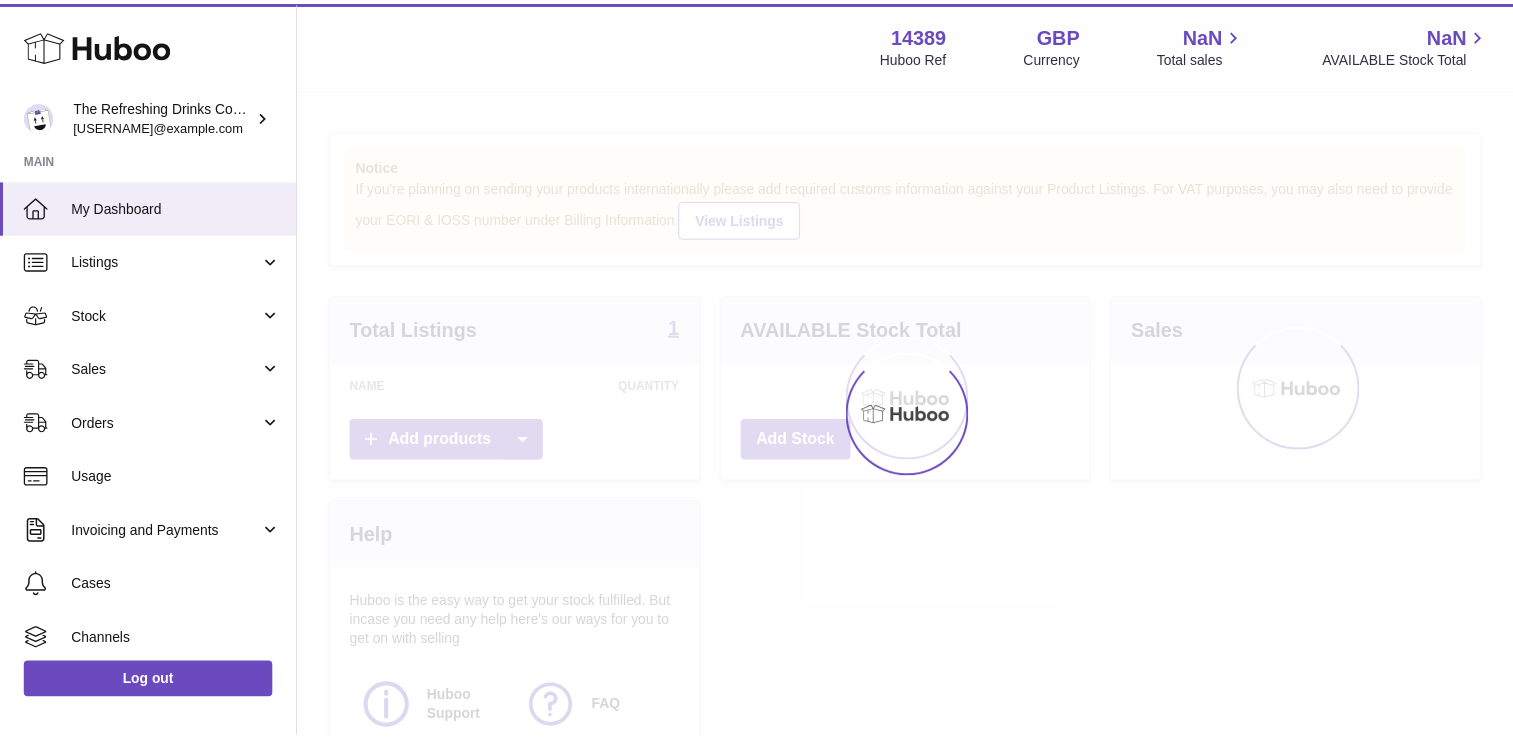 scroll, scrollTop: 0, scrollLeft: 0, axis: both 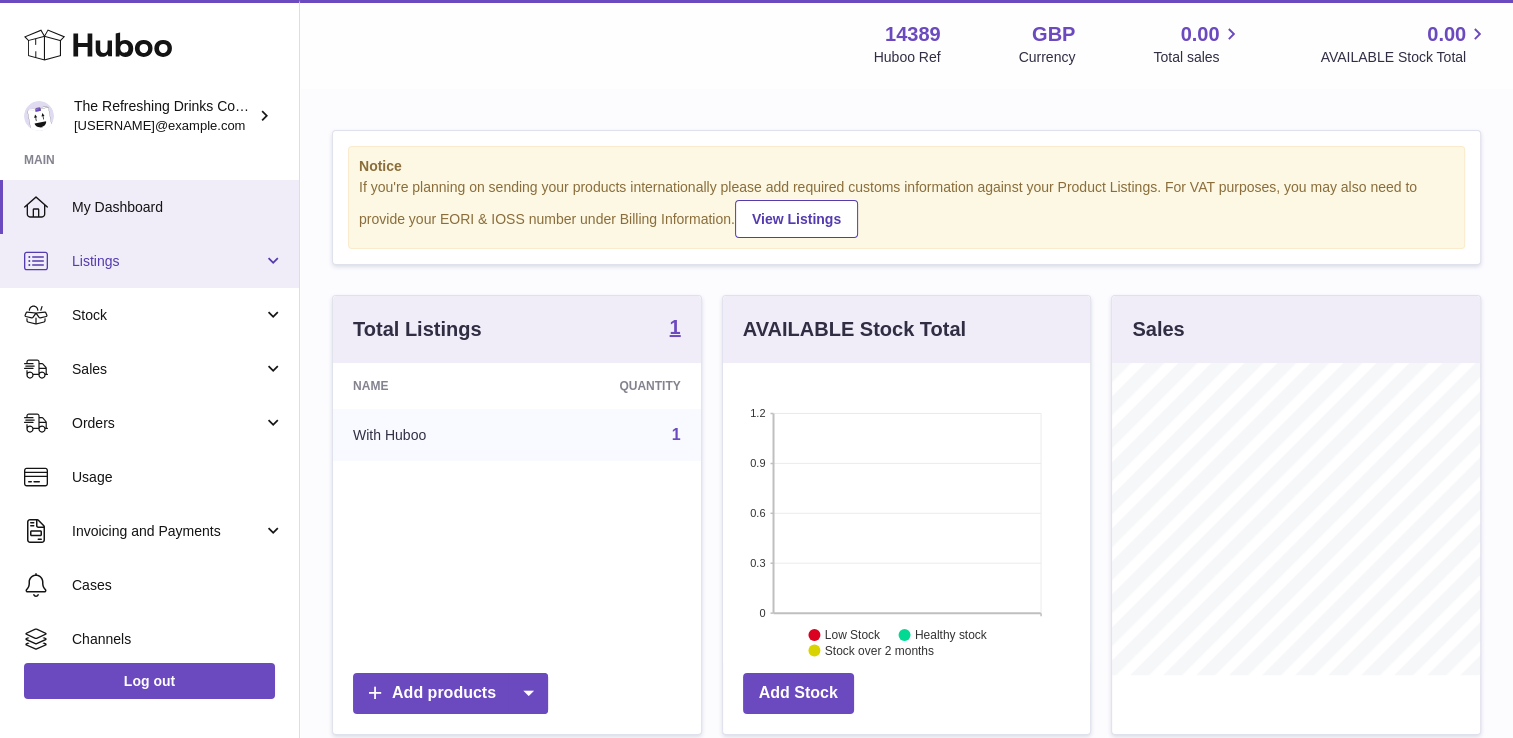click on "Listings" at bounding box center [167, 261] 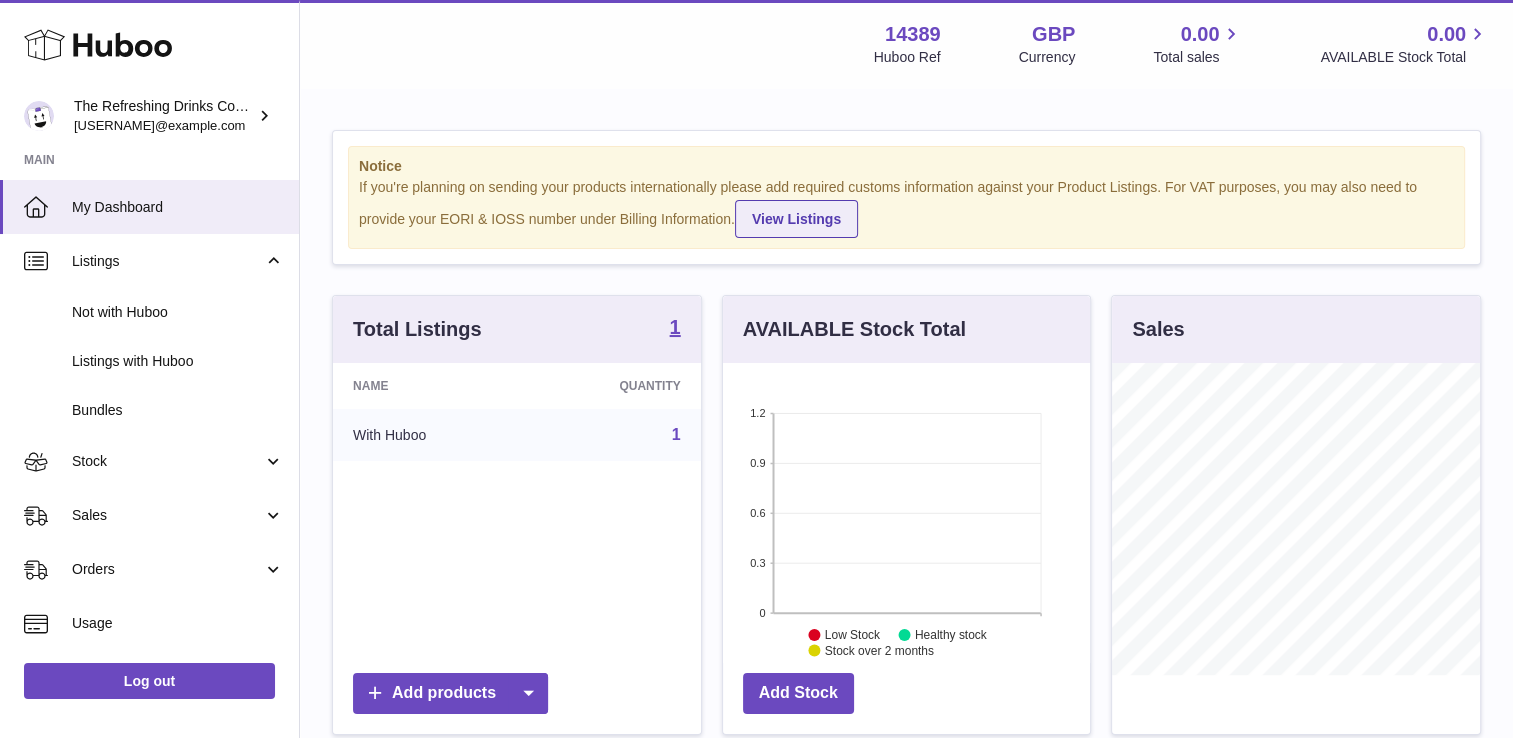 click on "View Listings" at bounding box center (796, 219) 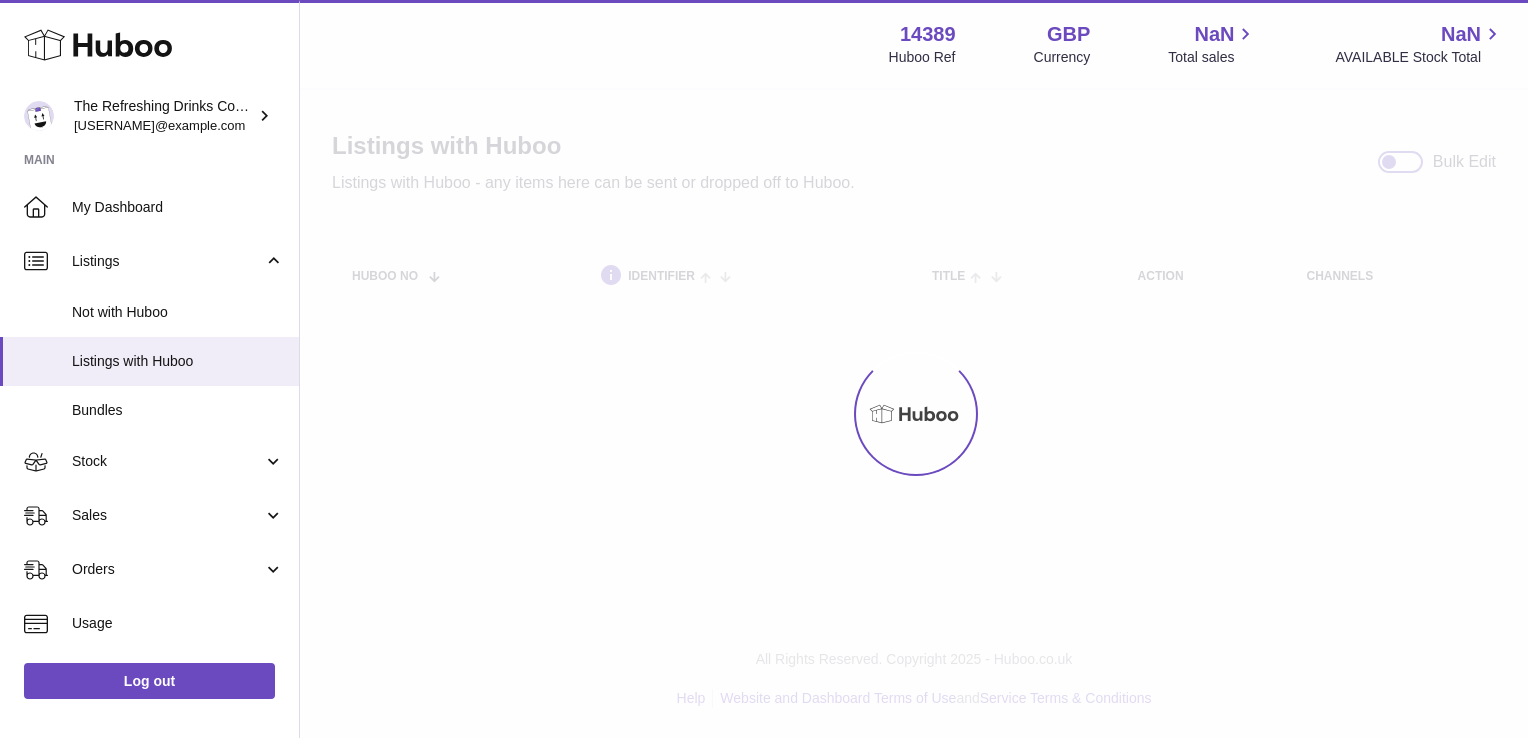 scroll, scrollTop: 0, scrollLeft: 0, axis: both 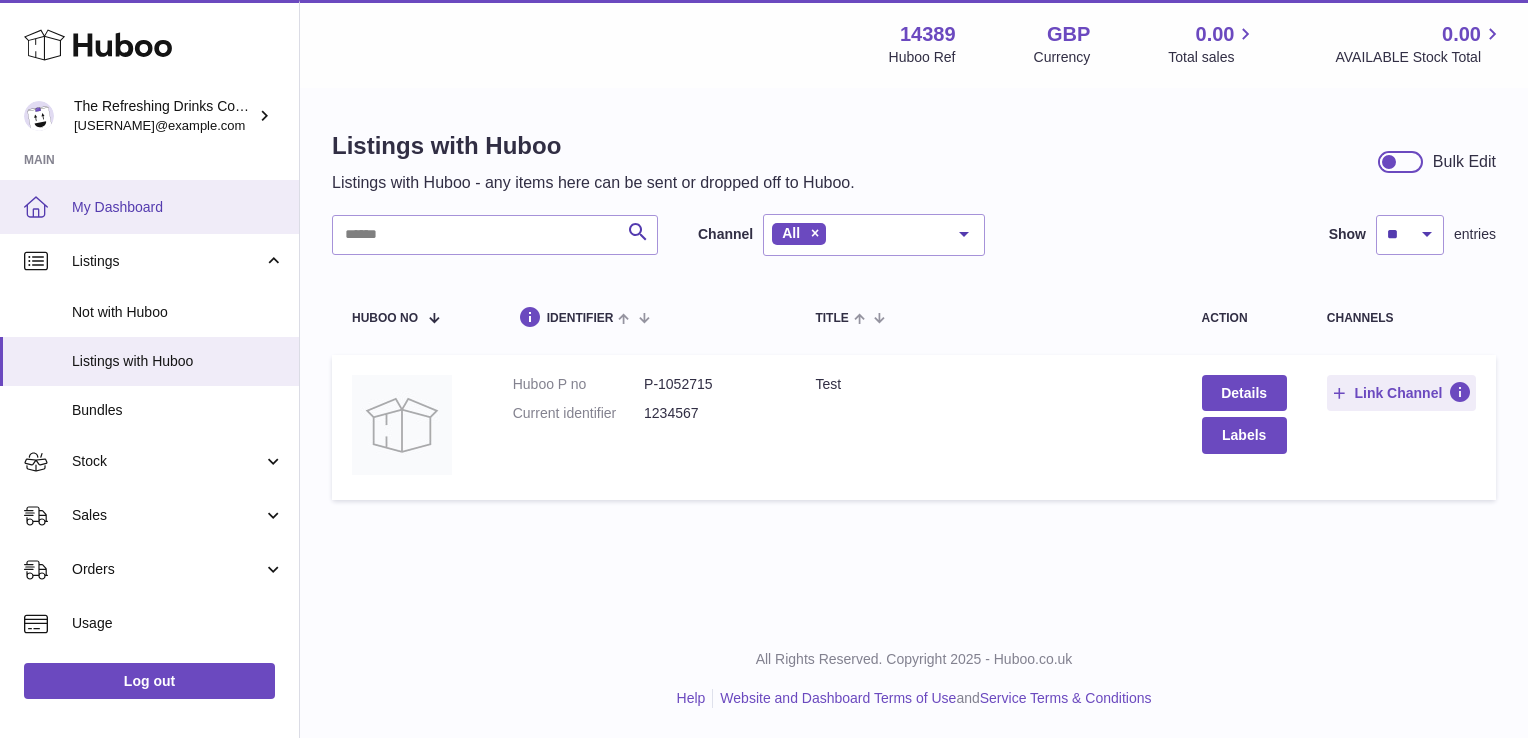 click on "My Dashboard" at bounding box center [178, 207] 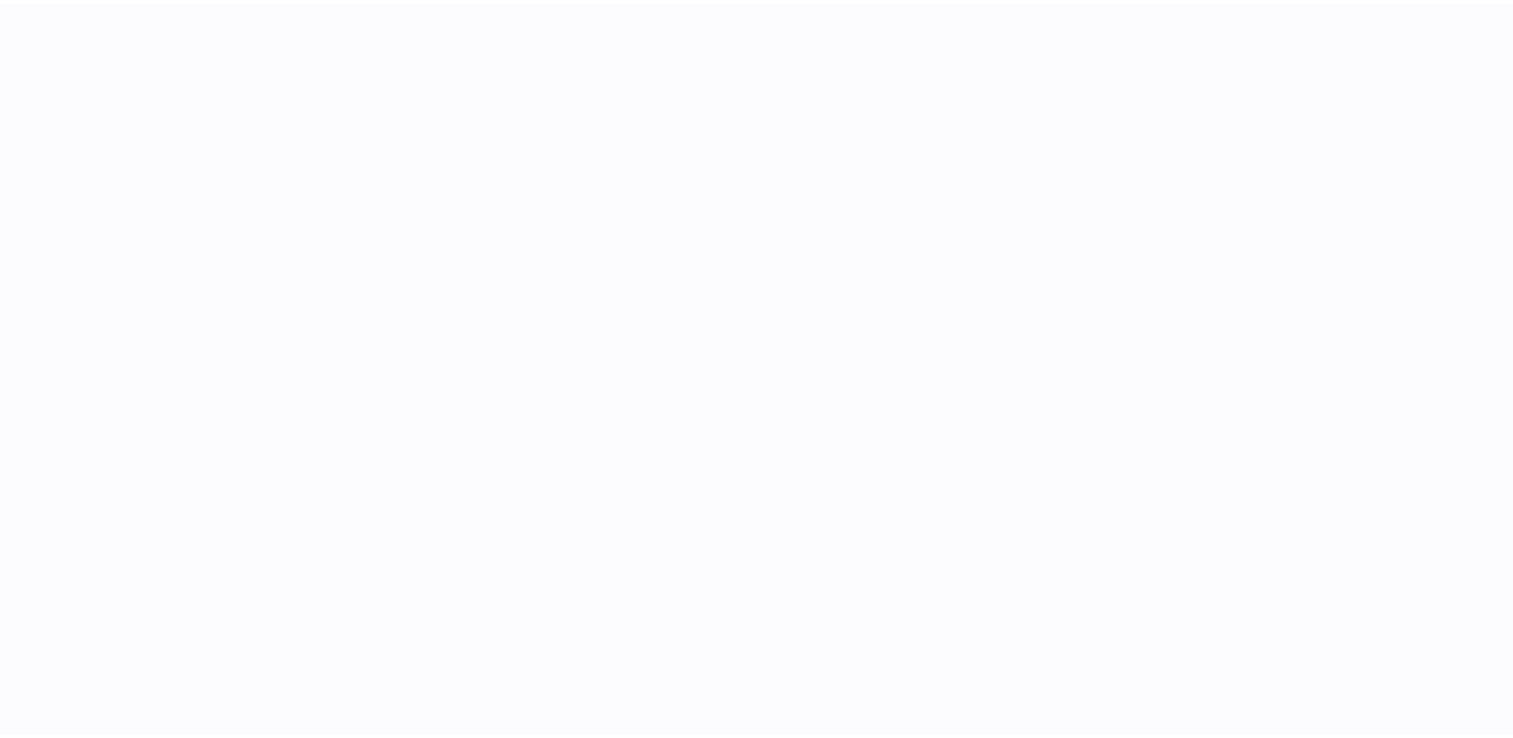 scroll, scrollTop: 0, scrollLeft: 0, axis: both 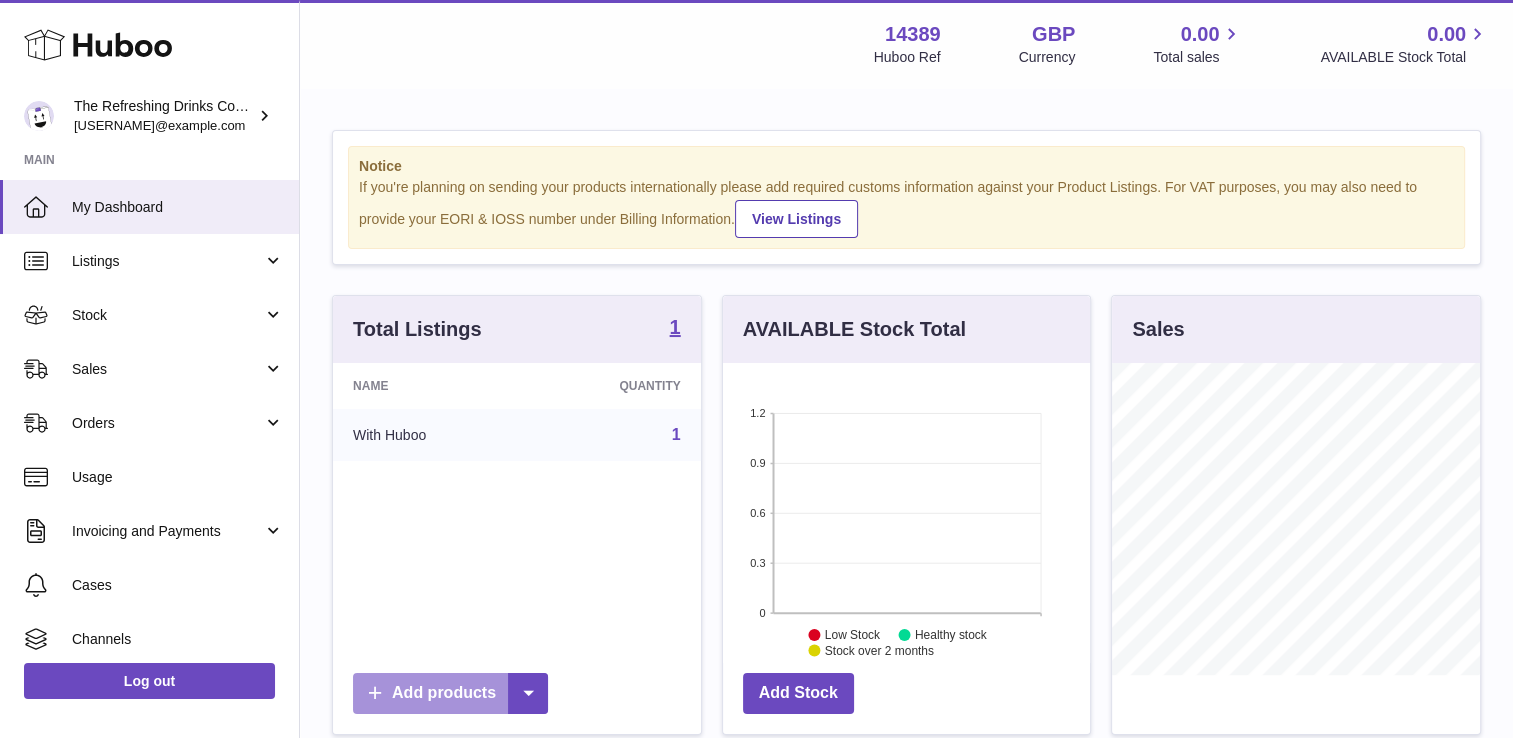 click on "Add products" at bounding box center [450, 693] 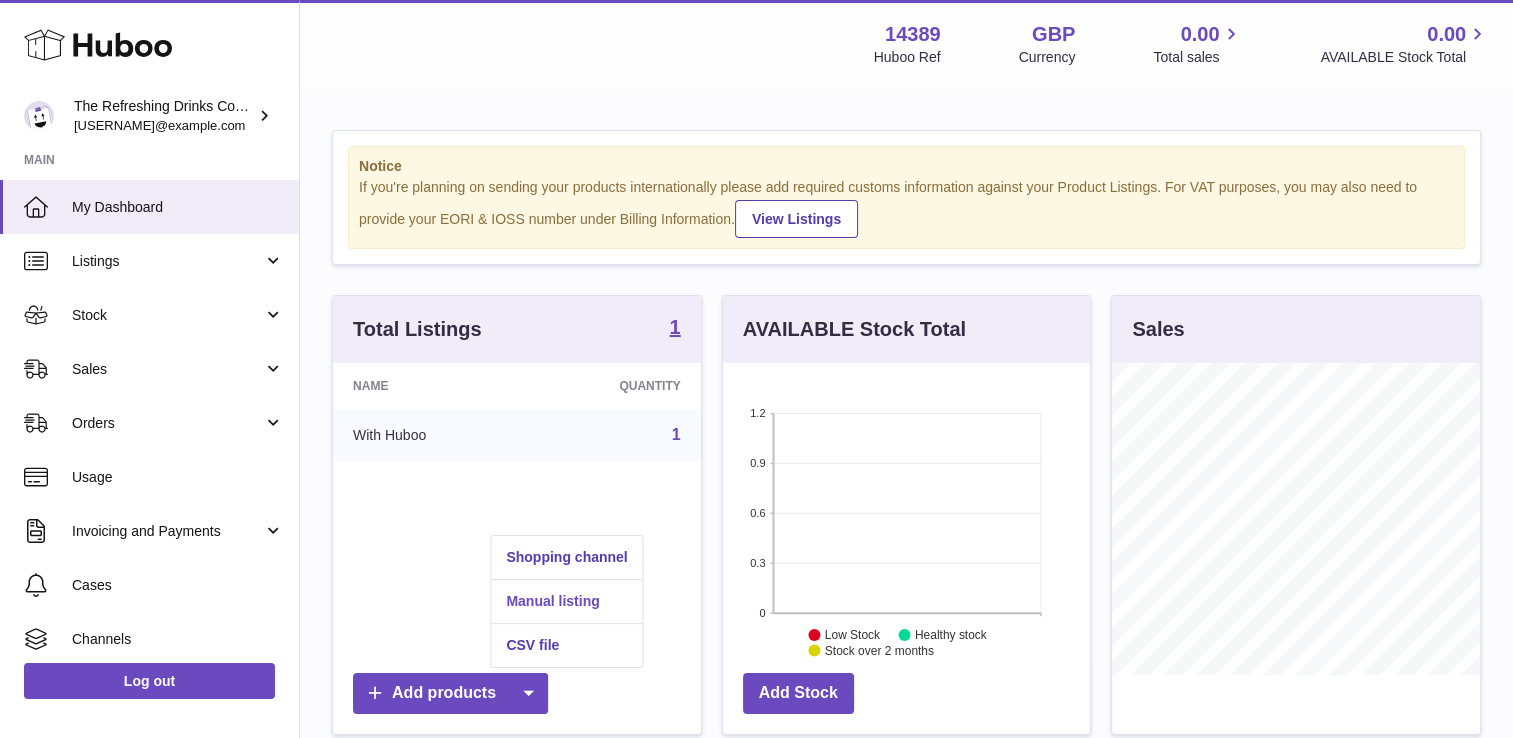 click on "Manual listing" at bounding box center (566, 601) 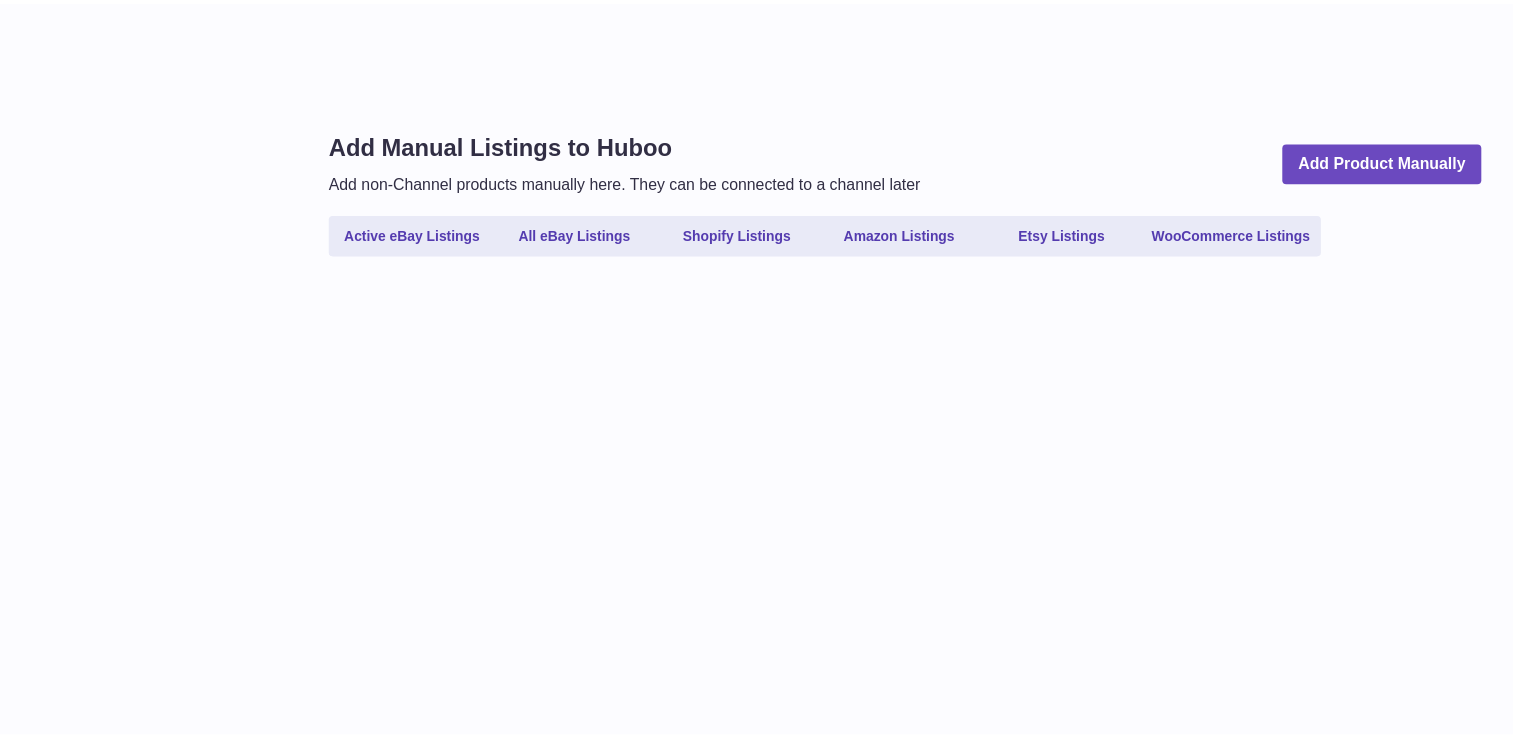 scroll, scrollTop: 0, scrollLeft: 0, axis: both 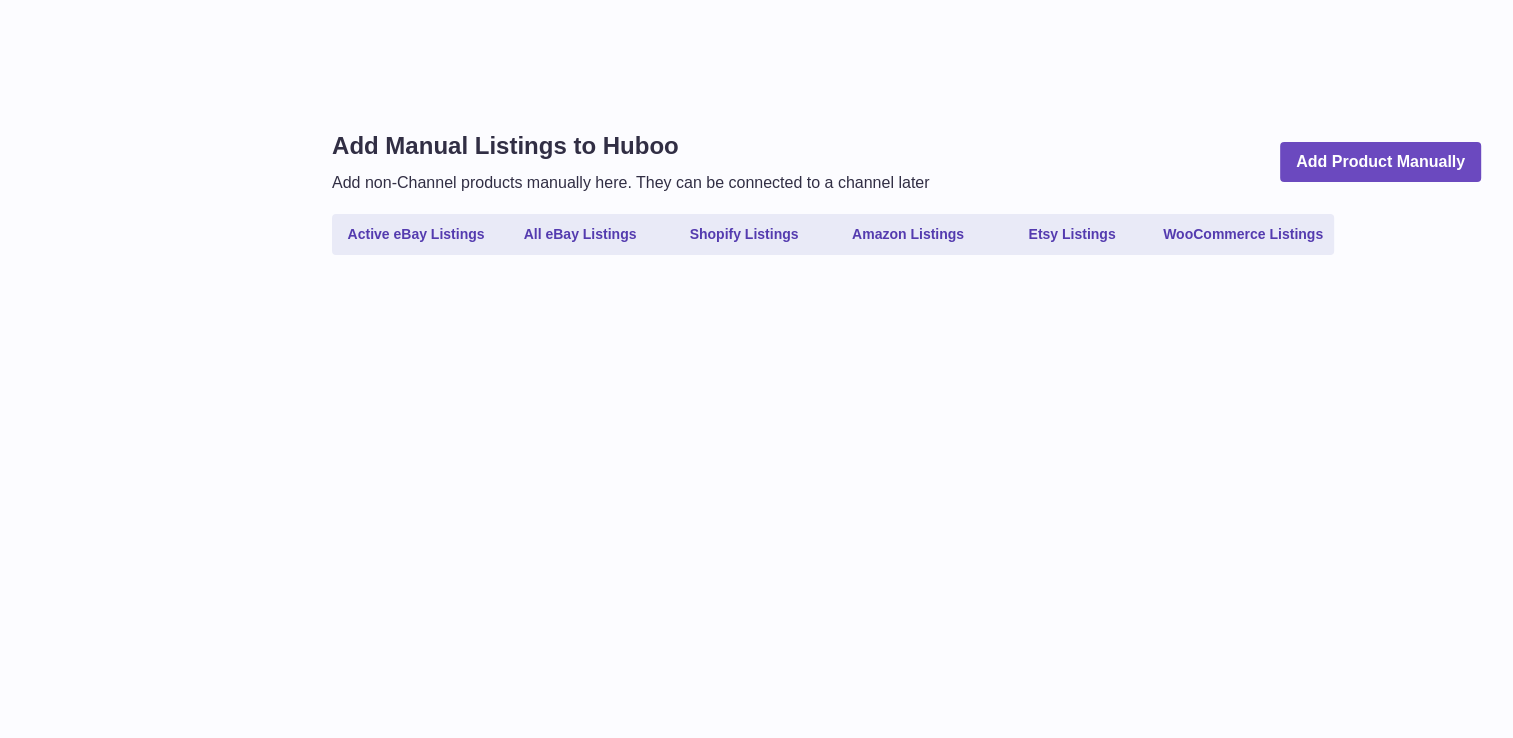 select 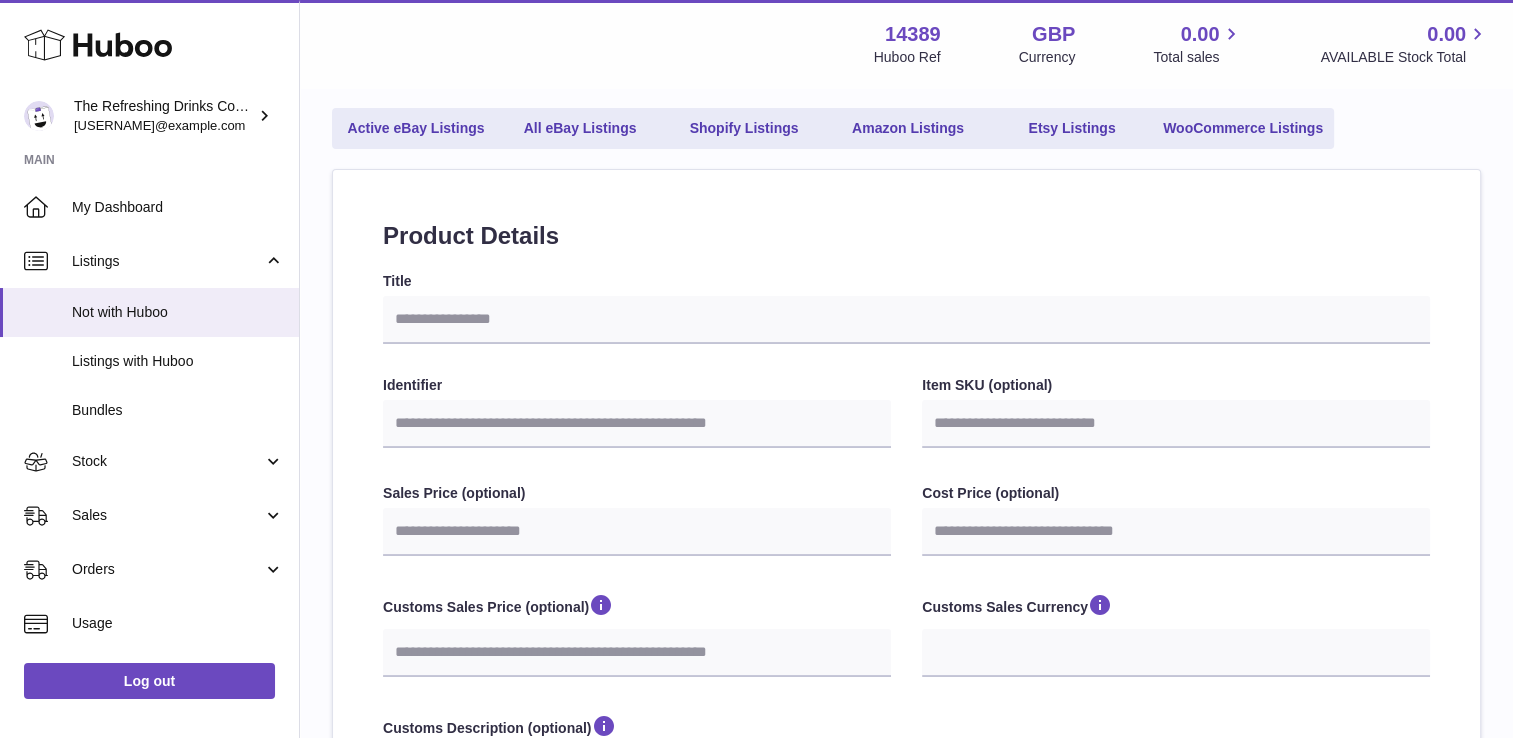 scroll, scrollTop: 180, scrollLeft: 0, axis: vertical 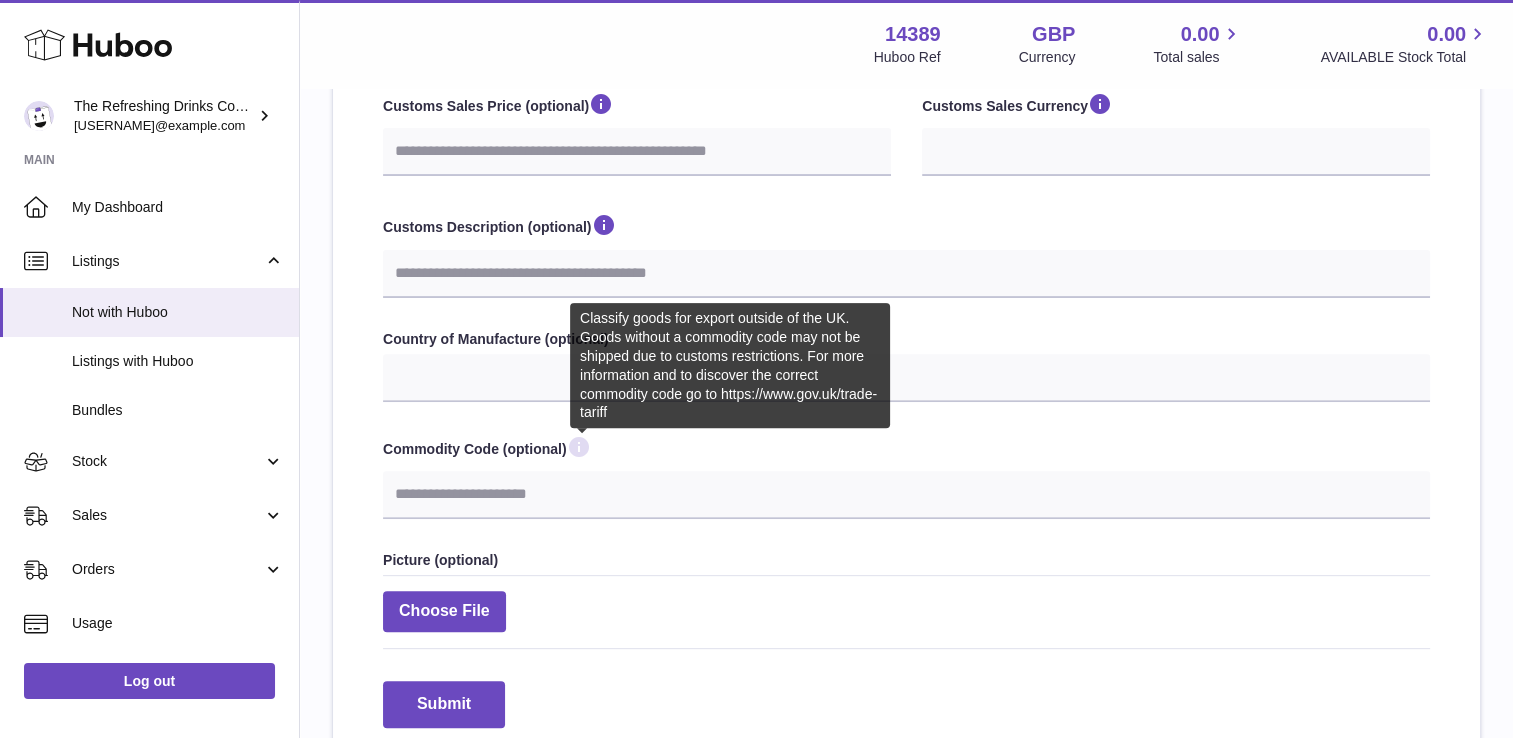 click at bounding box center [579, 447] 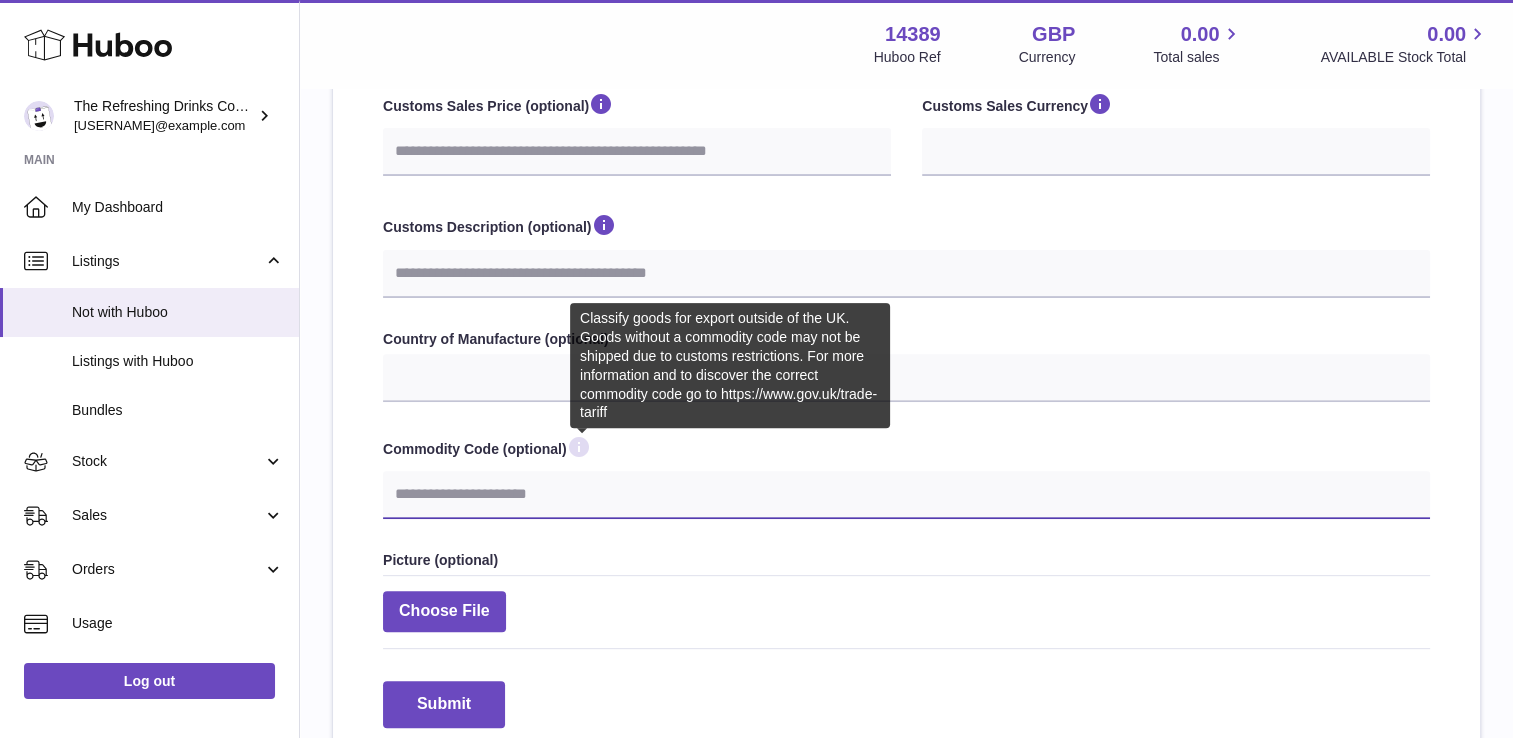 click on "Commodity Code (optional)" at bounding box center (906, 495) 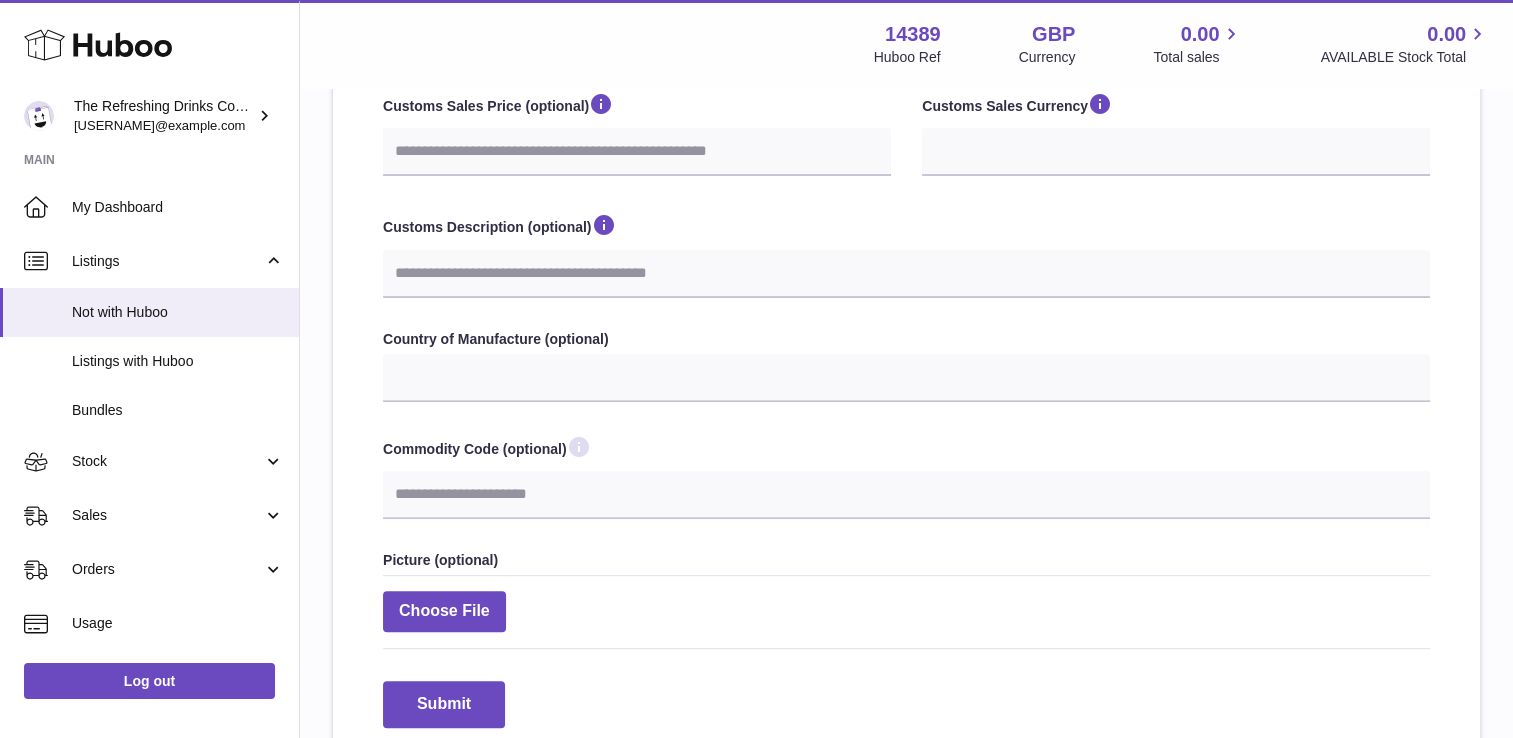 click at bounding box center [579, 447] 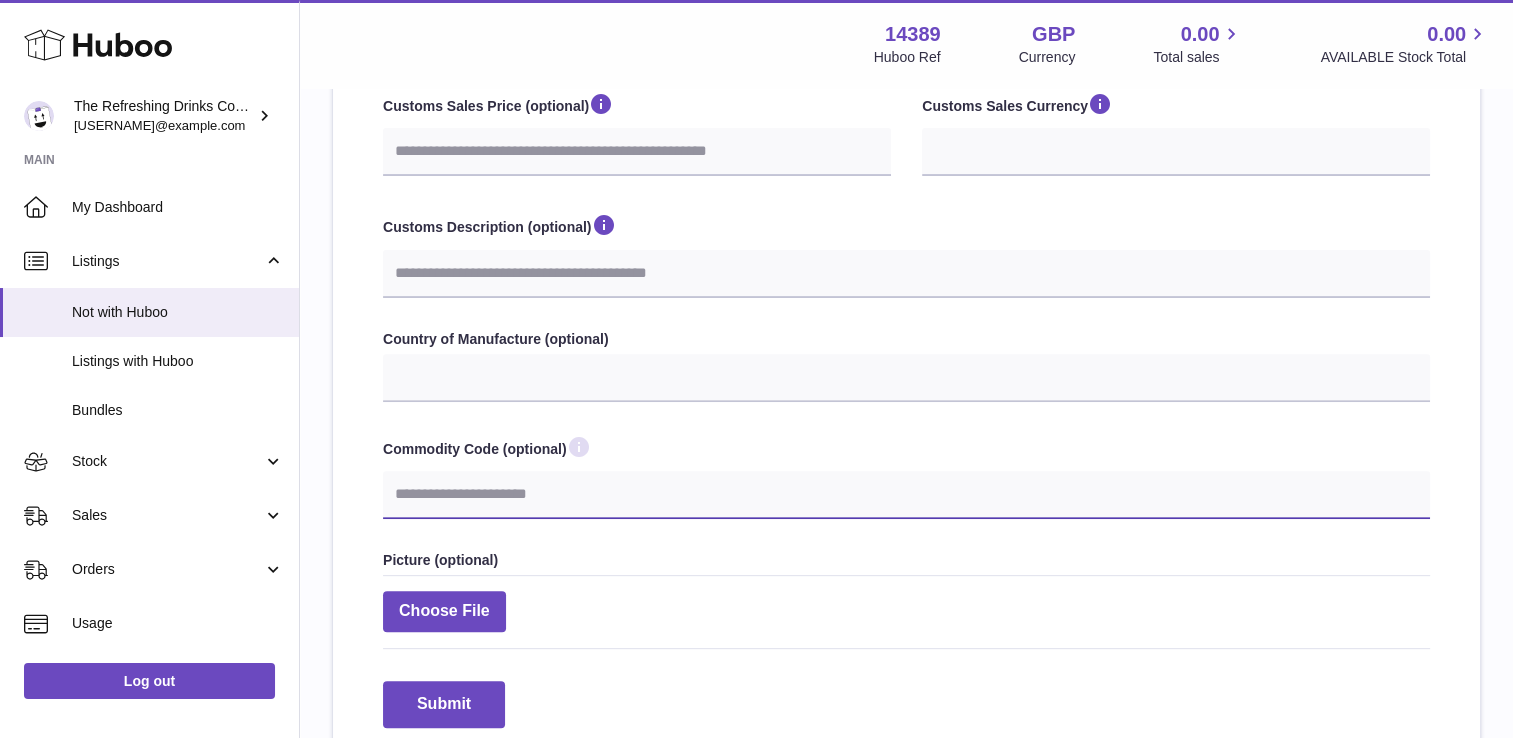 click on "Commodity Code (optional)" at bounding box center (906, 495) 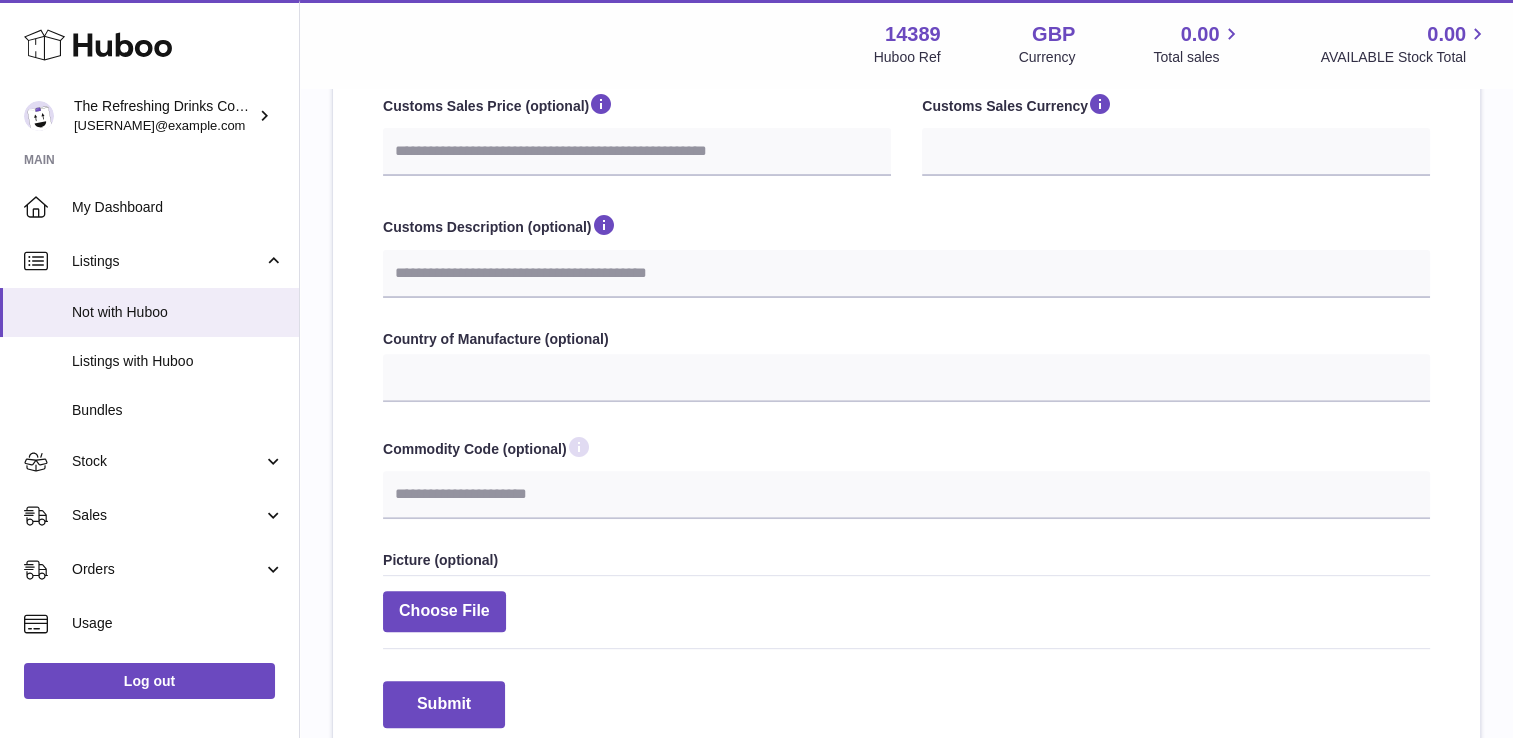 click at bounding box center [579, 447] 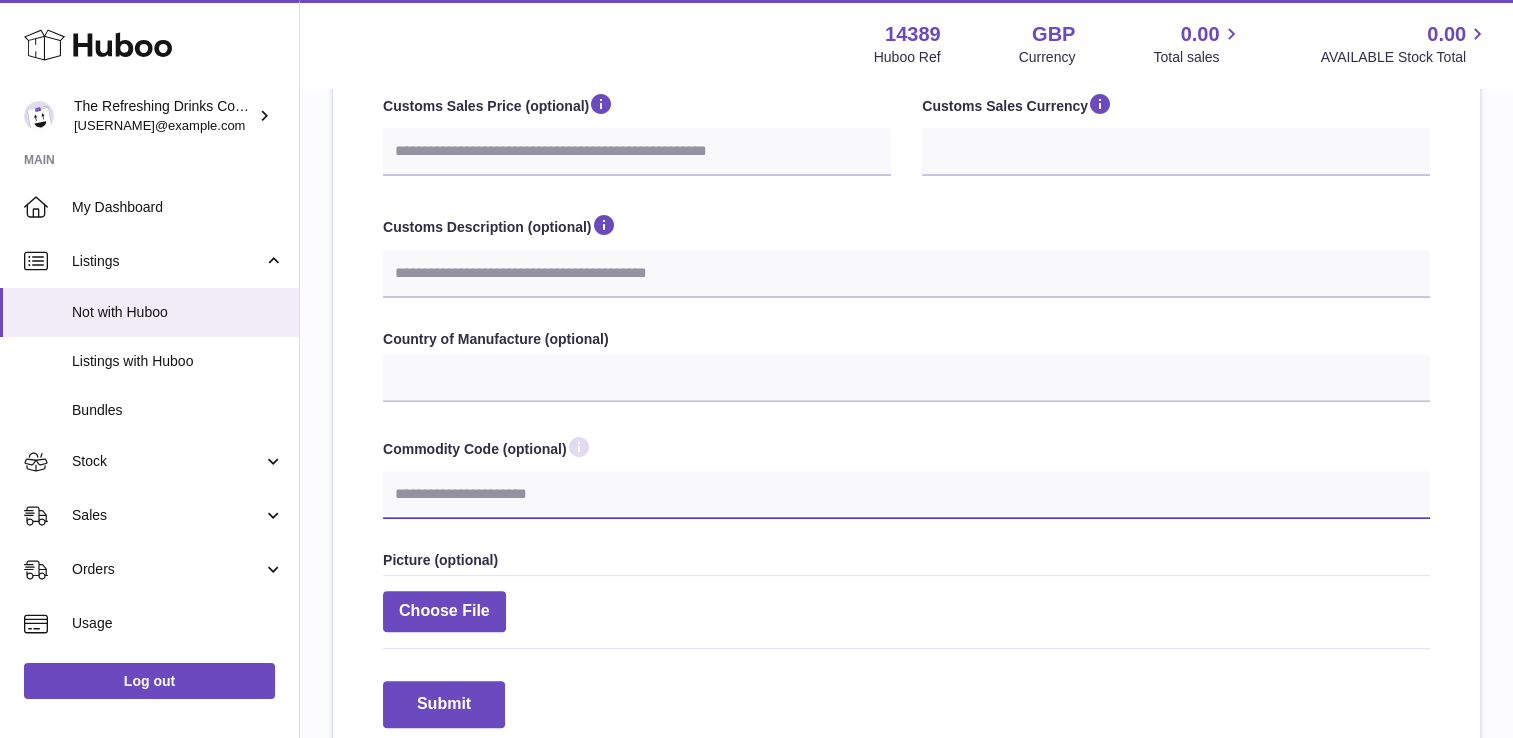 click on "Commodity Code (optional)" at bounding box center (906, 495) 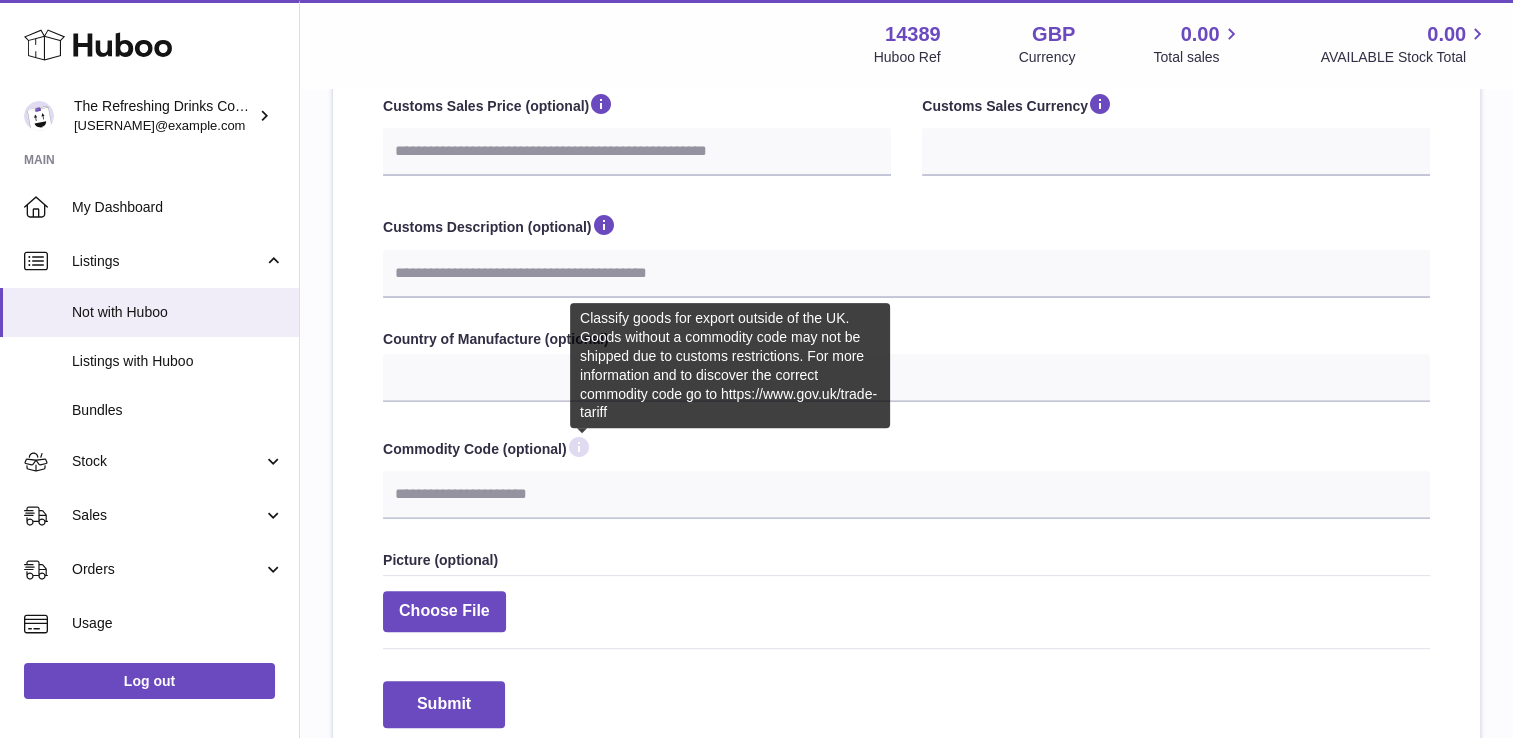 click at bounding box center [579, 447] 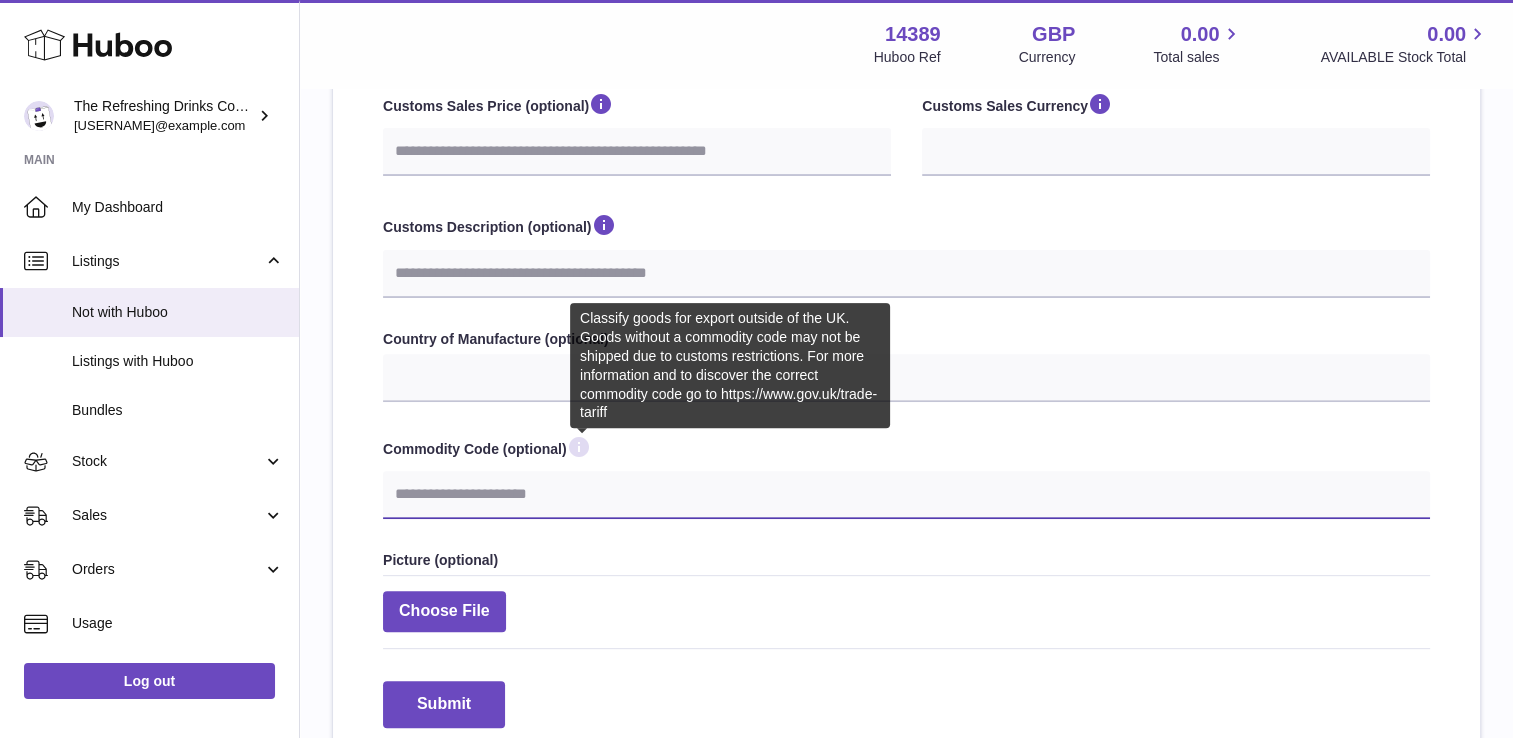 click on "Commodity Code (optional)" at bounding box center (906, 495) 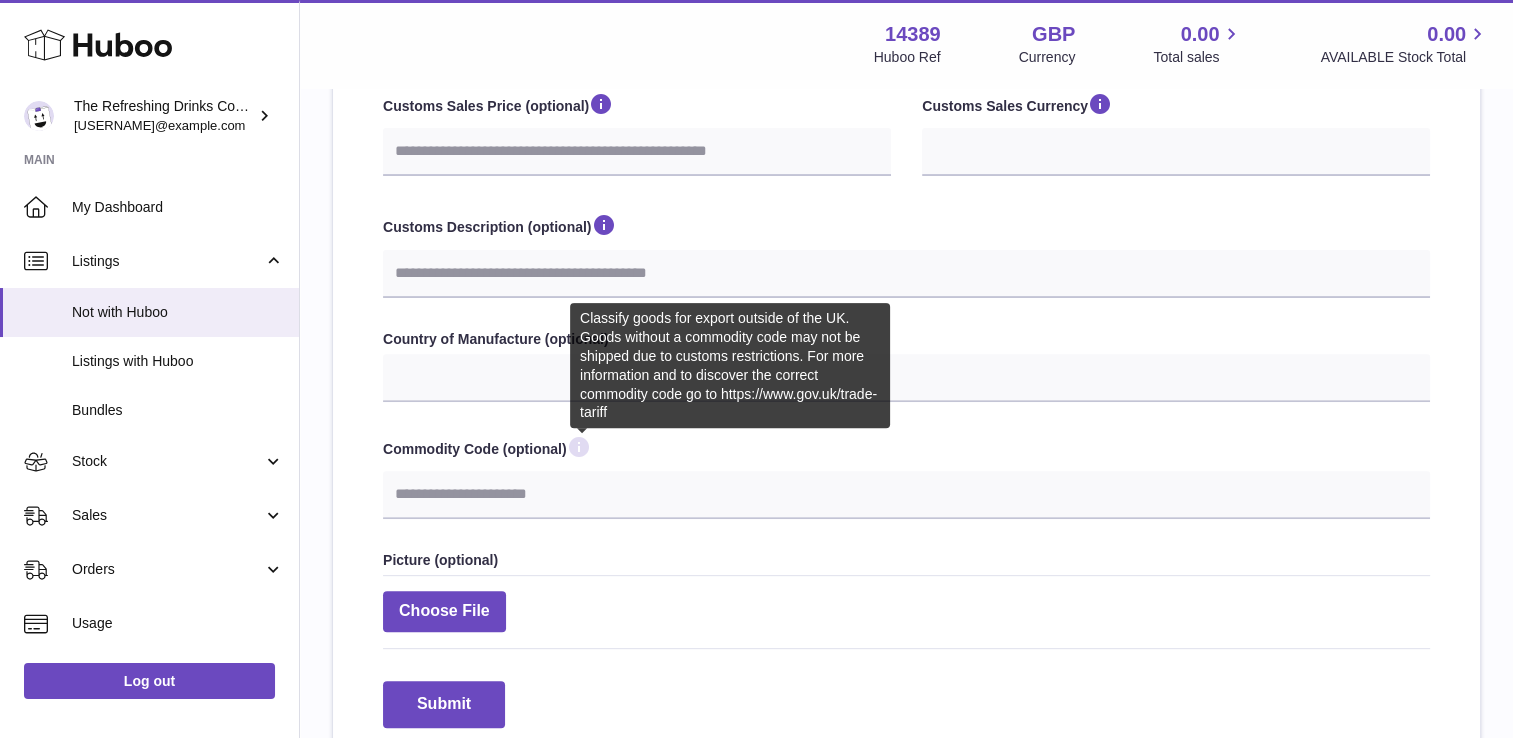 click at bounding box center [579, 447] 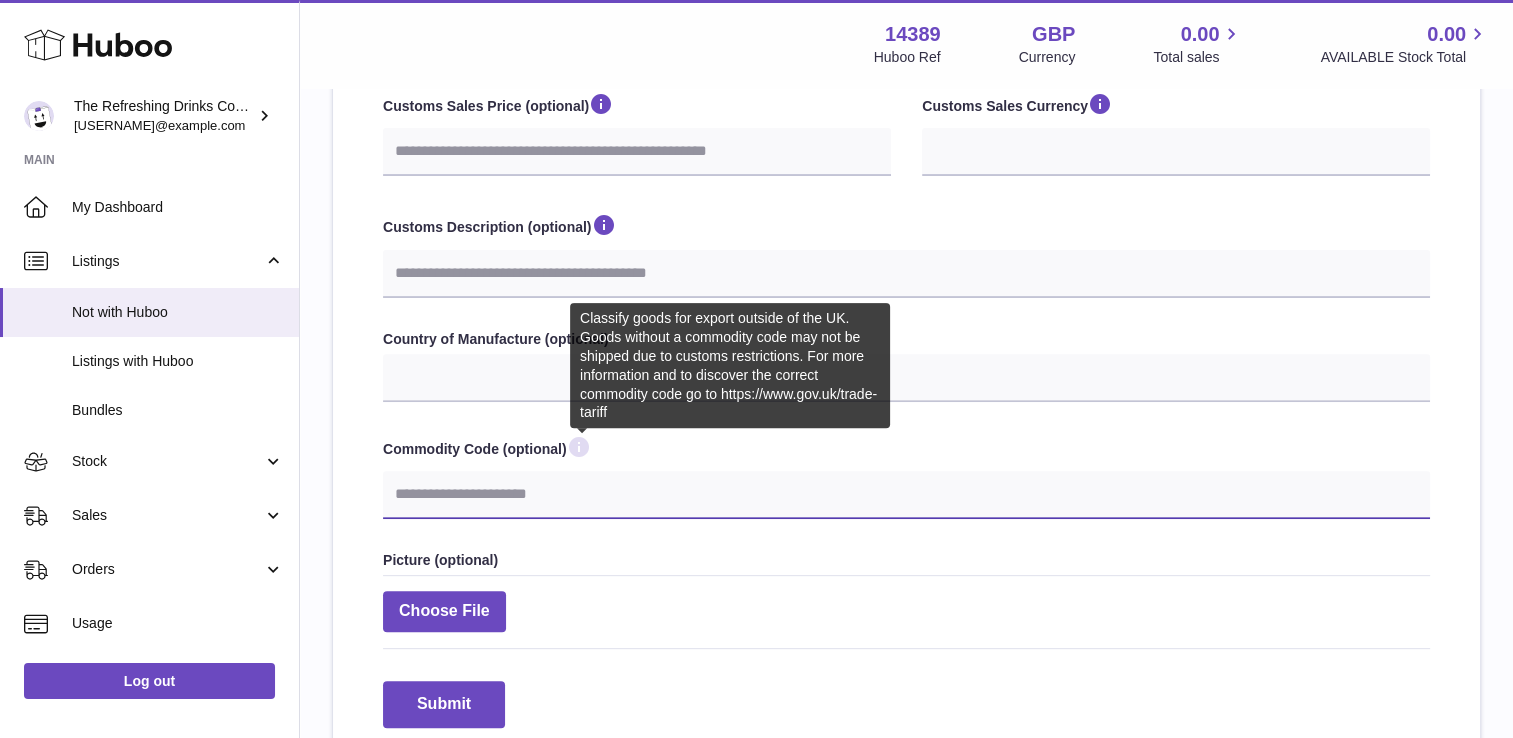 click on "Commodity Code (optional)" at bounding box center (906, 495) 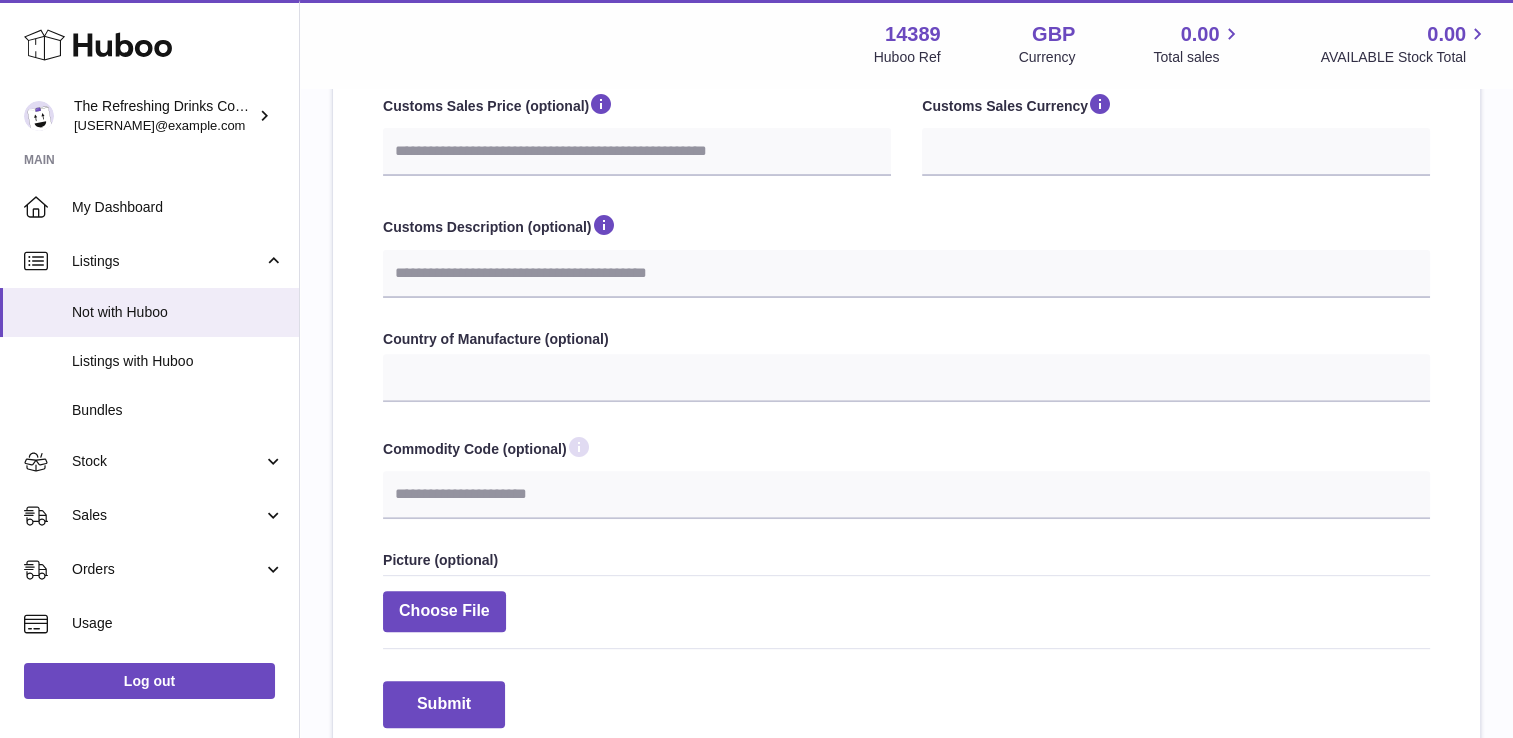 click at bounding box center (579, 447) 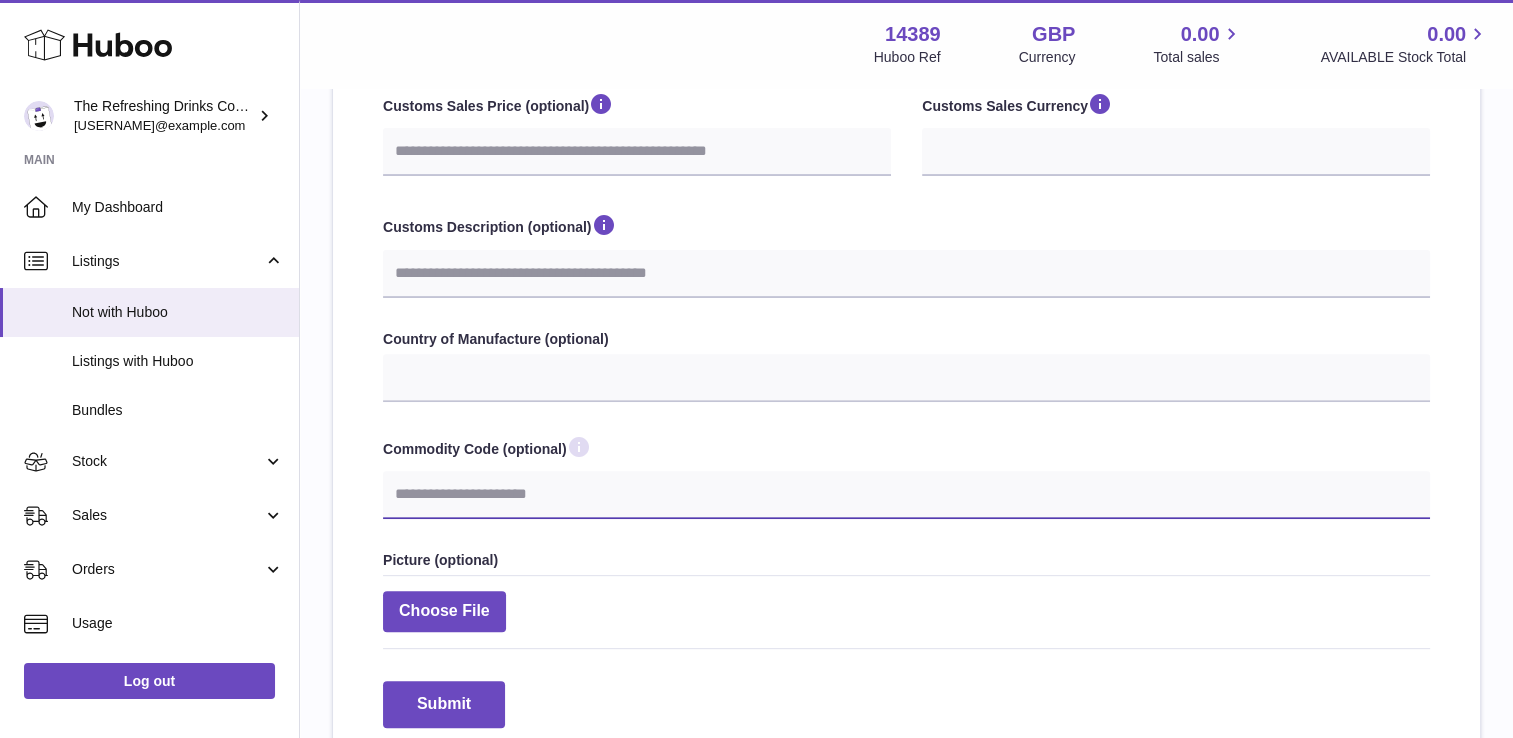 click on "Commodity Code (optional)" at bounding box center (906, 495) 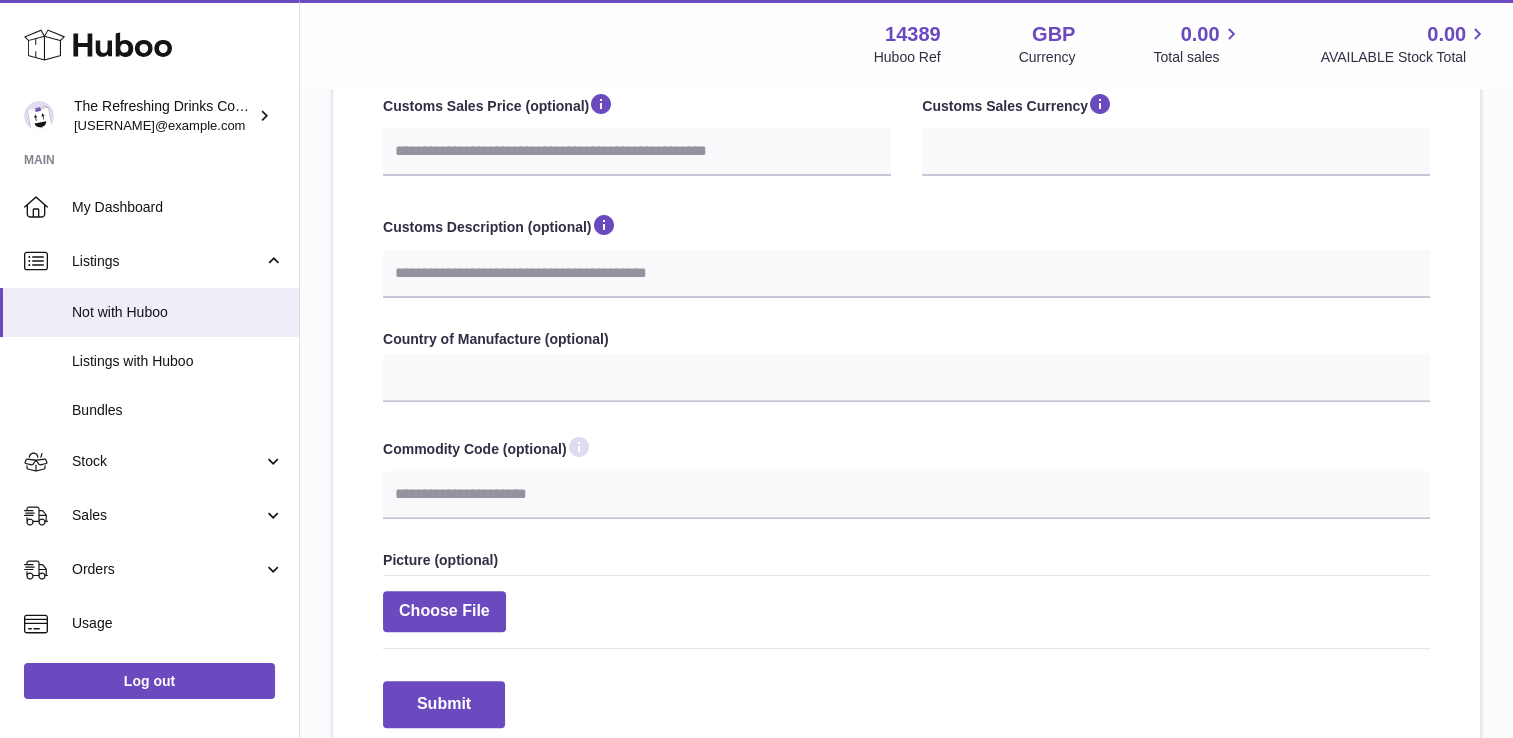 click at bounding box center (579, 447) 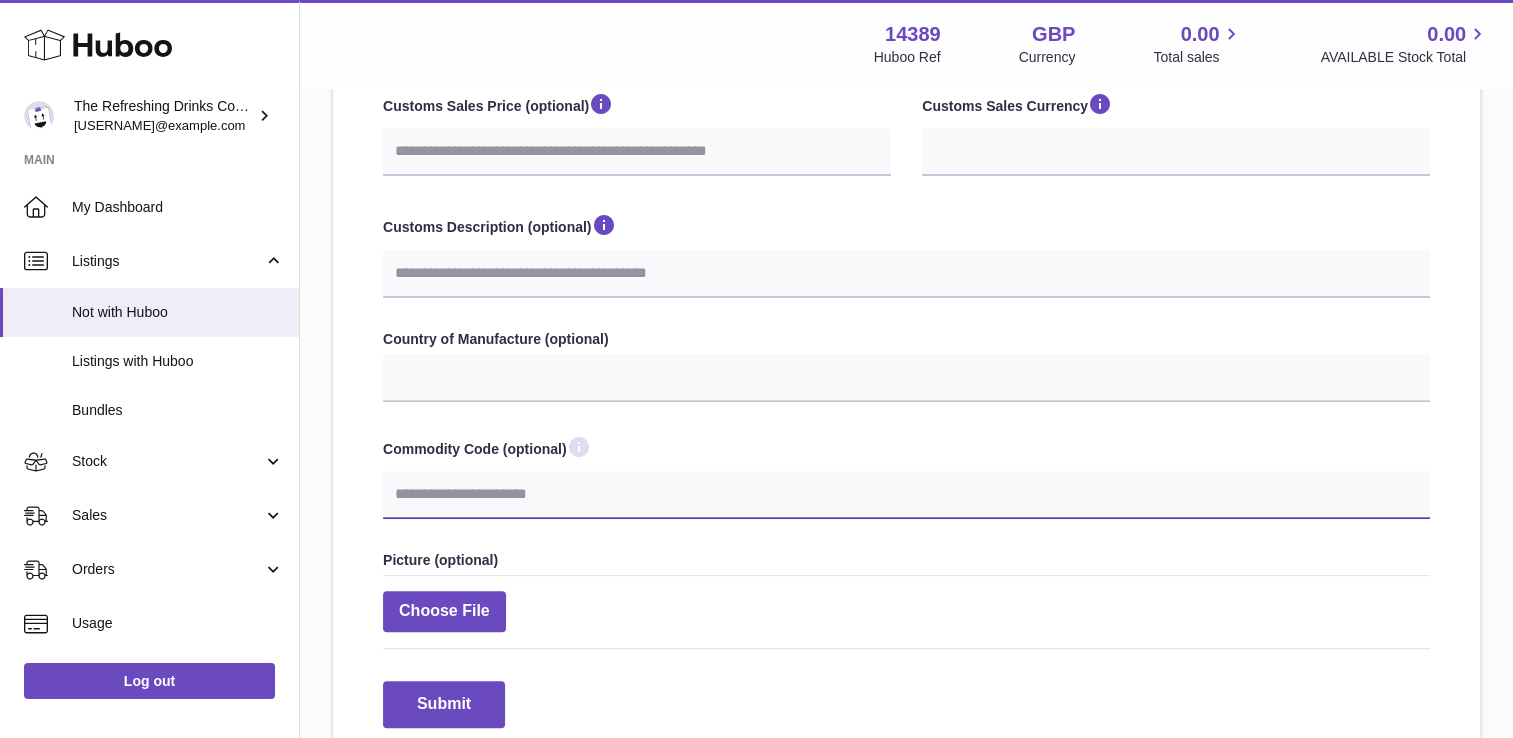 click on "Commodity Code (optional)" at bounding box center [906, 495] 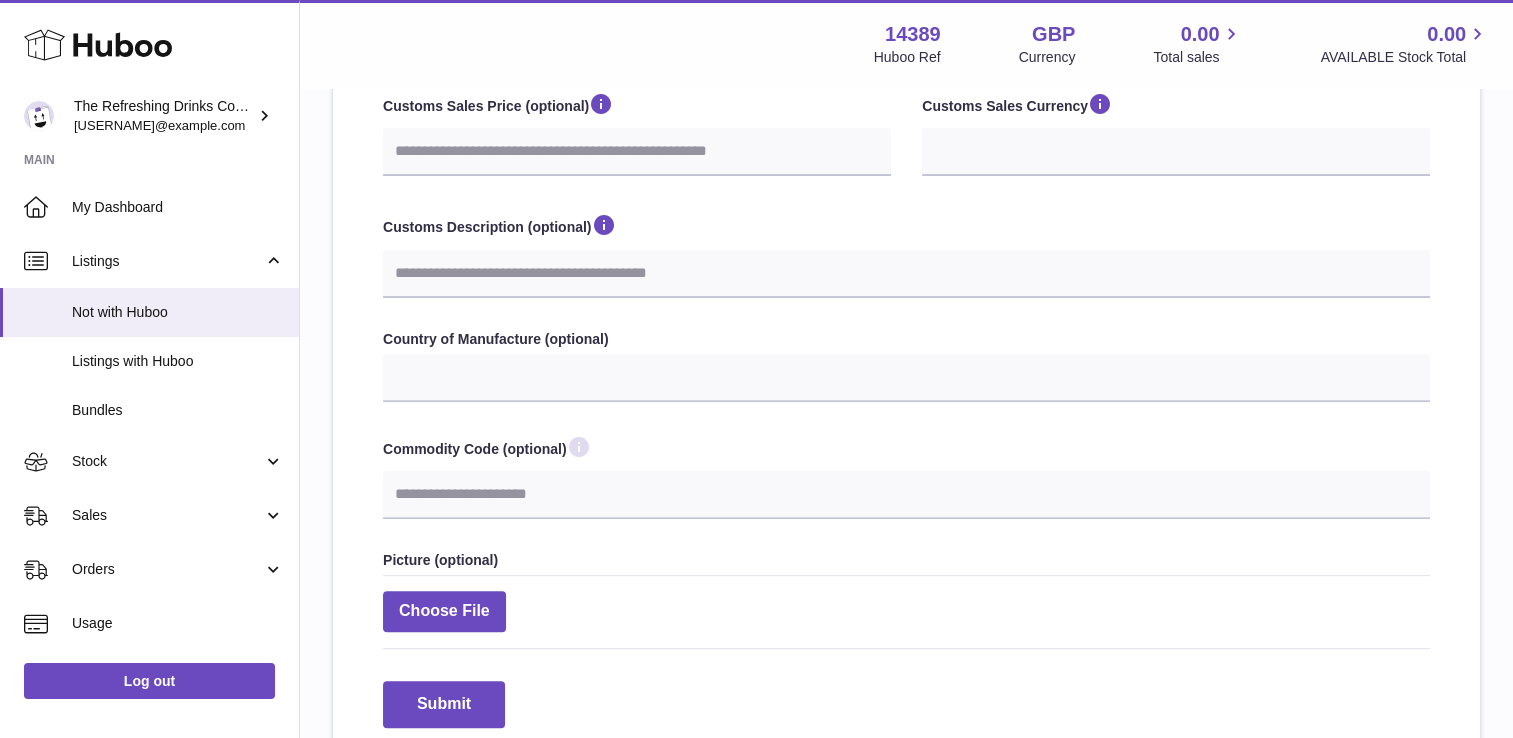 click at bounding box center (579, 447) 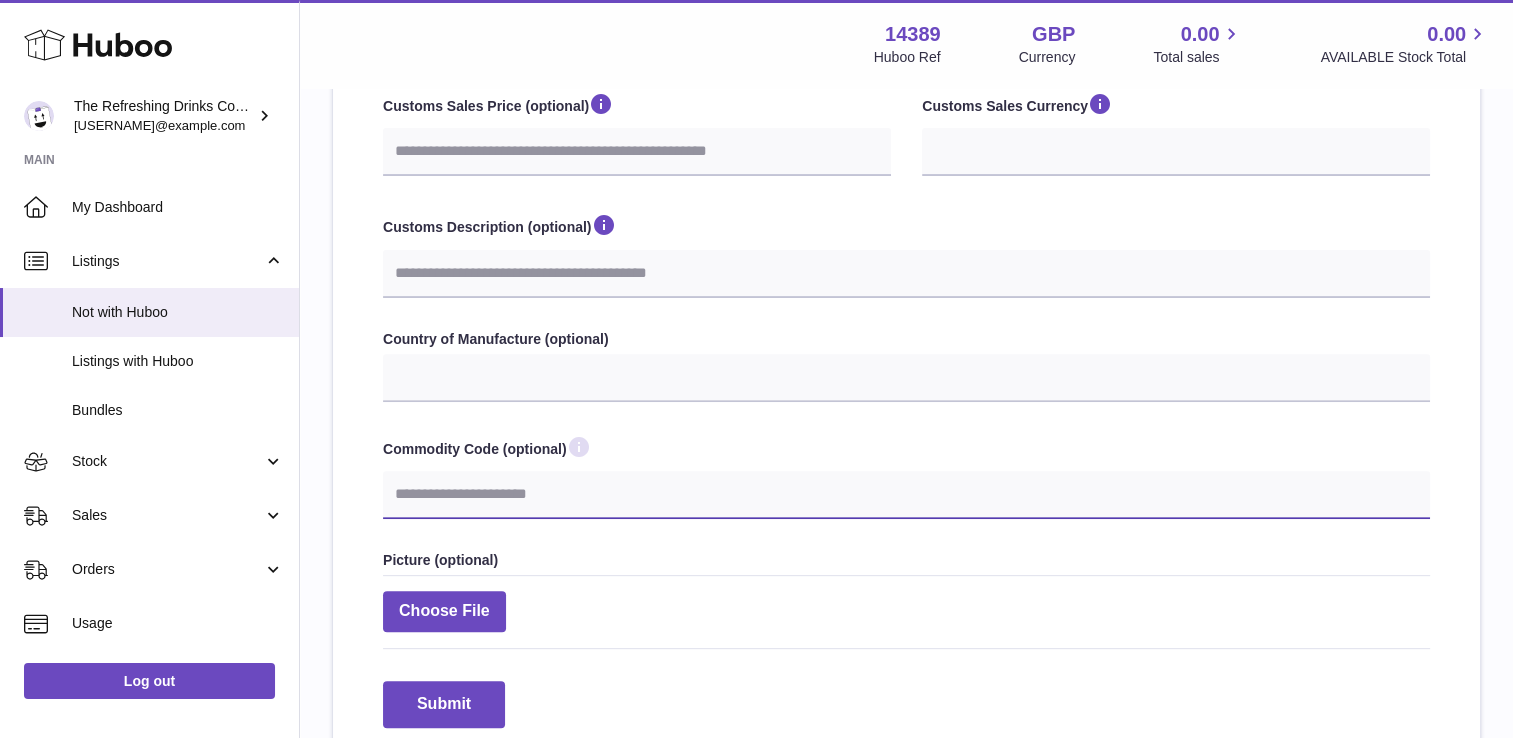 click on "Commodity Code (optional)" at bounding box center (906, 495) 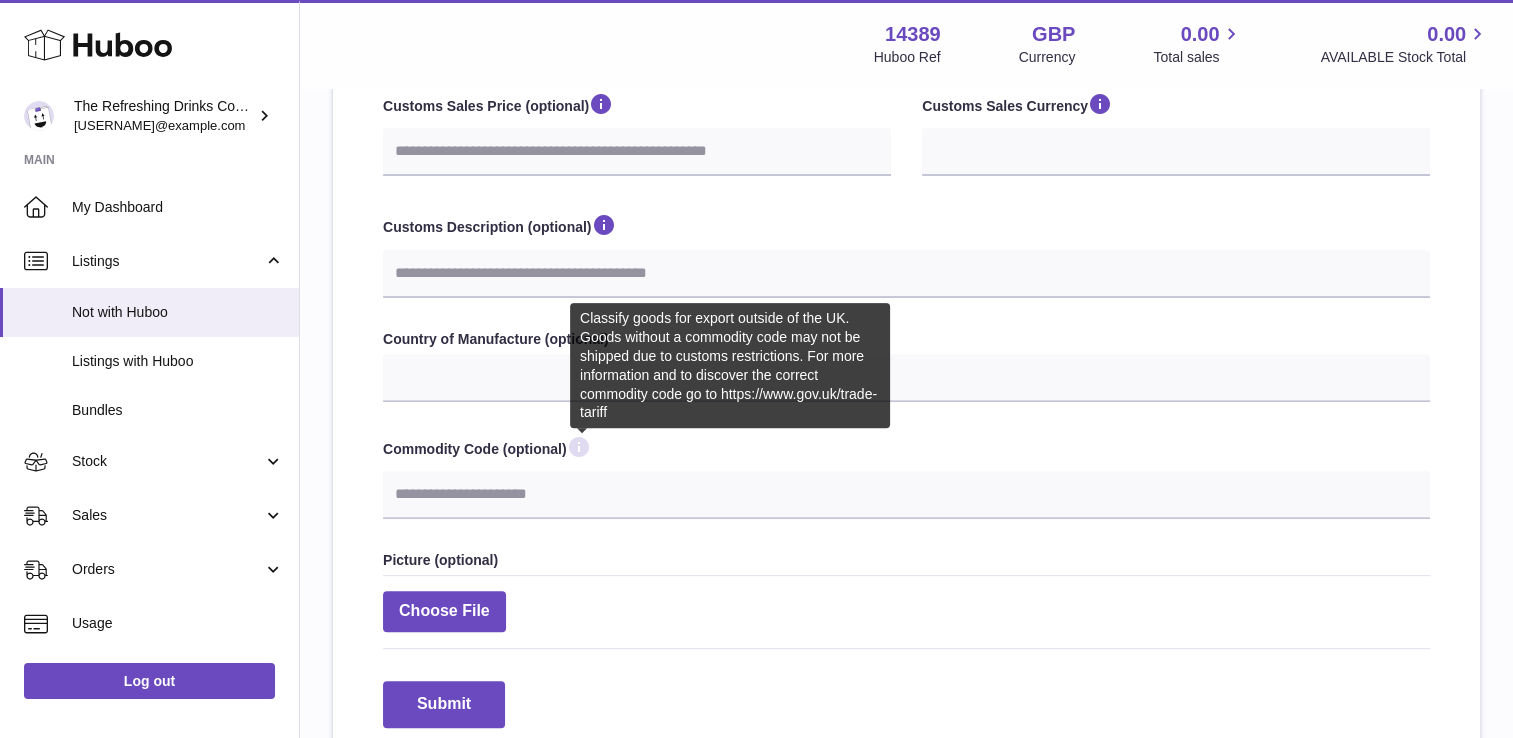 click at bounding box center [579, 447] 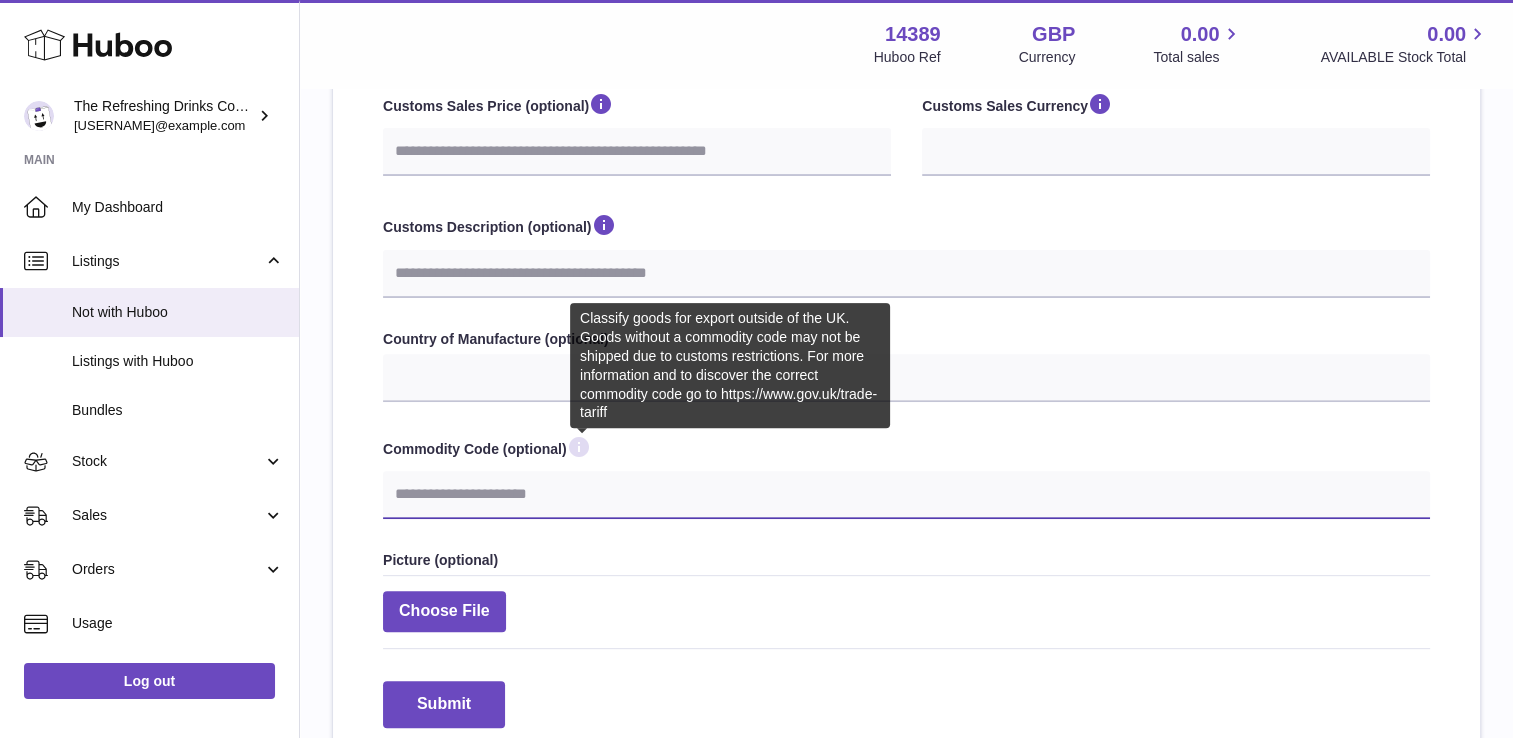 click on "Commodity Code (optional)" at bounding box center [906, 495] 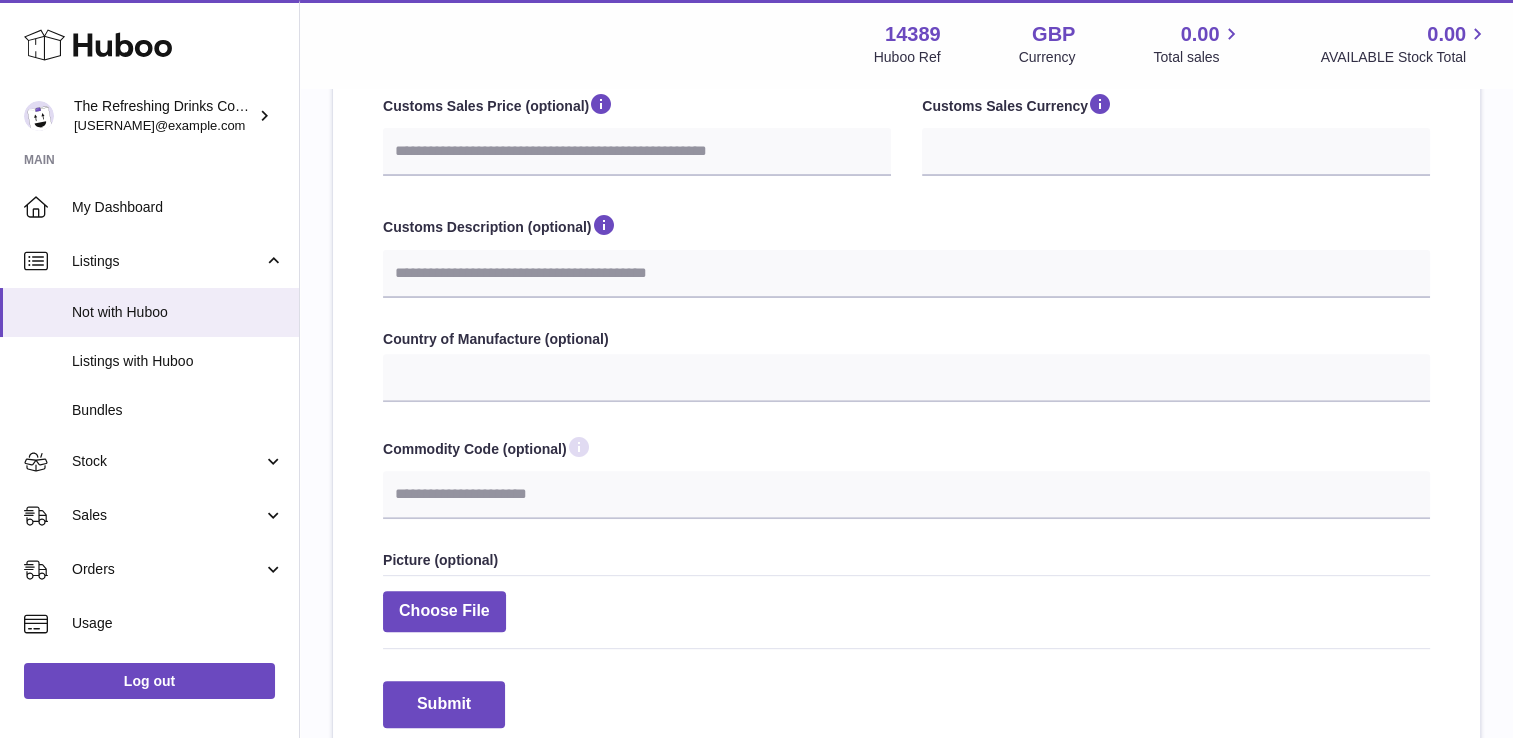 click at bounding box center (579, 447) 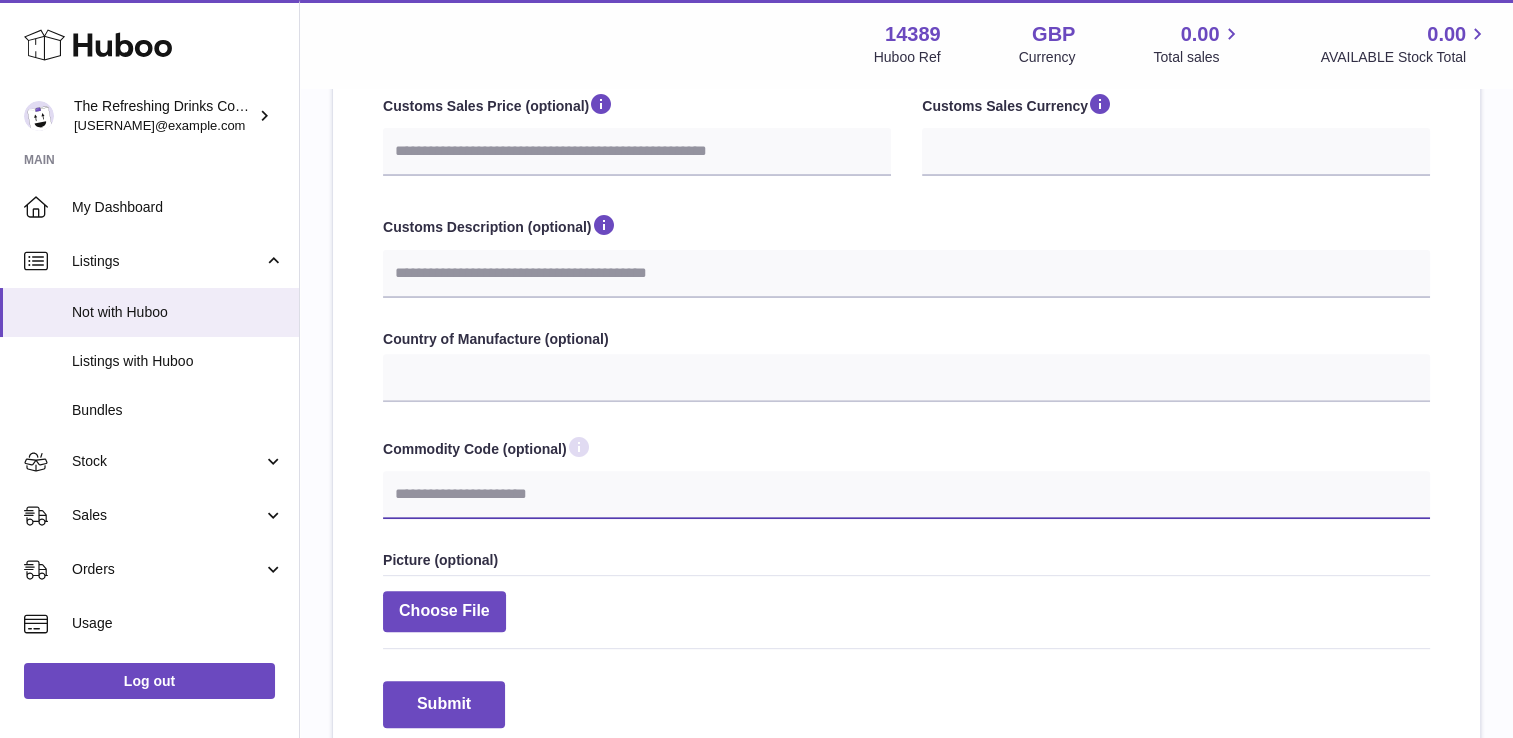 click on "Commodity Code (optional)" at bounding box center (906, 495) 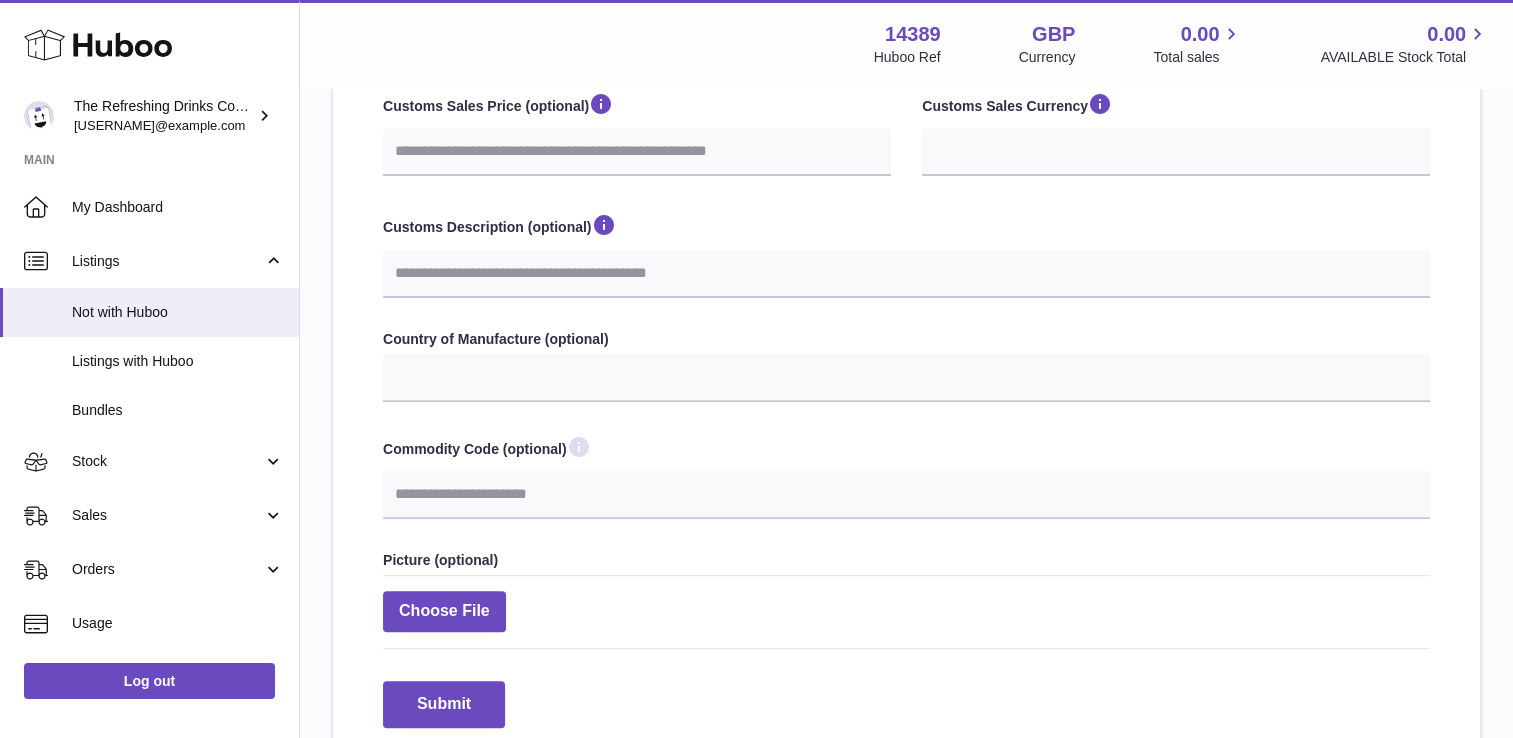 click at bounding box center [579, 447] 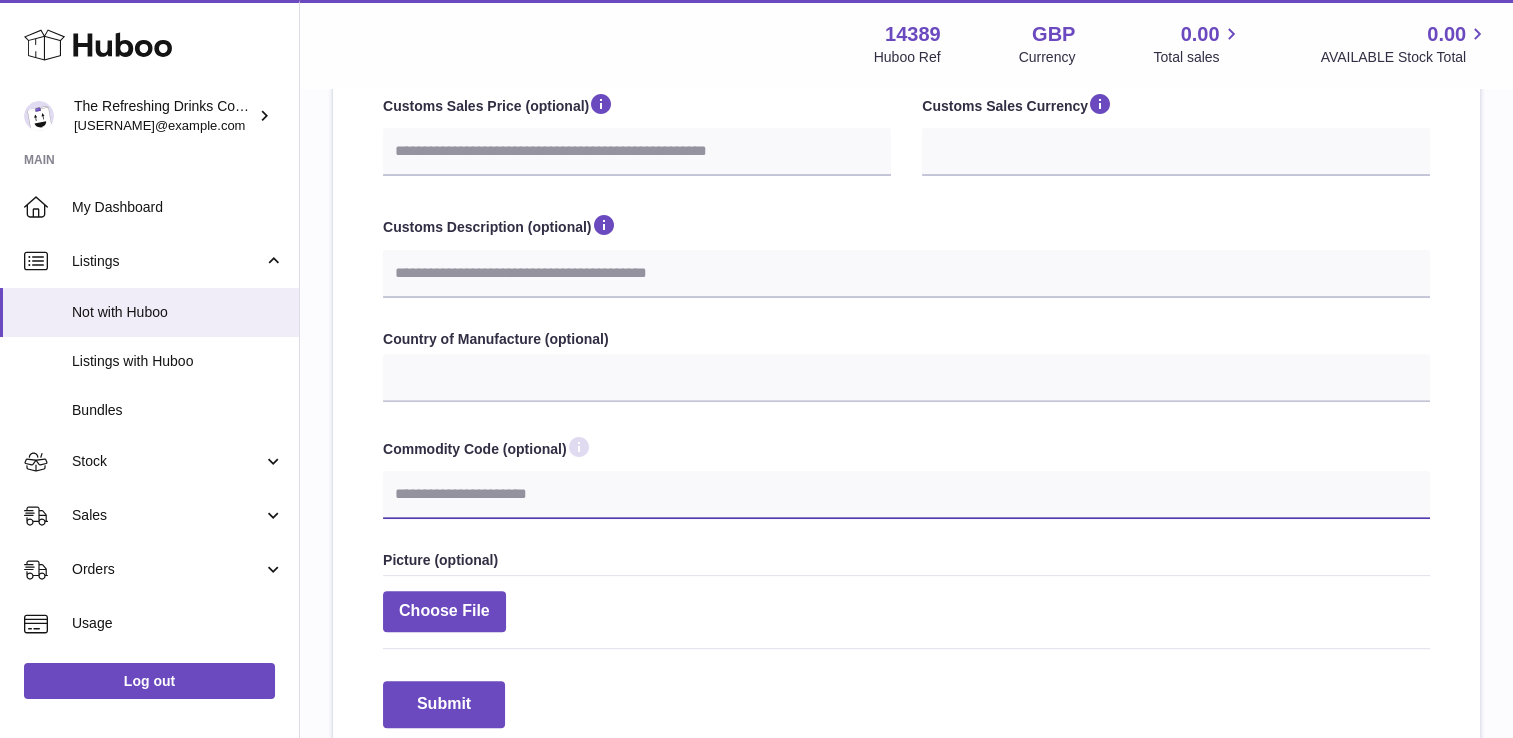 click on "Commodity Code (optional)" at bounding box center (906, 495) 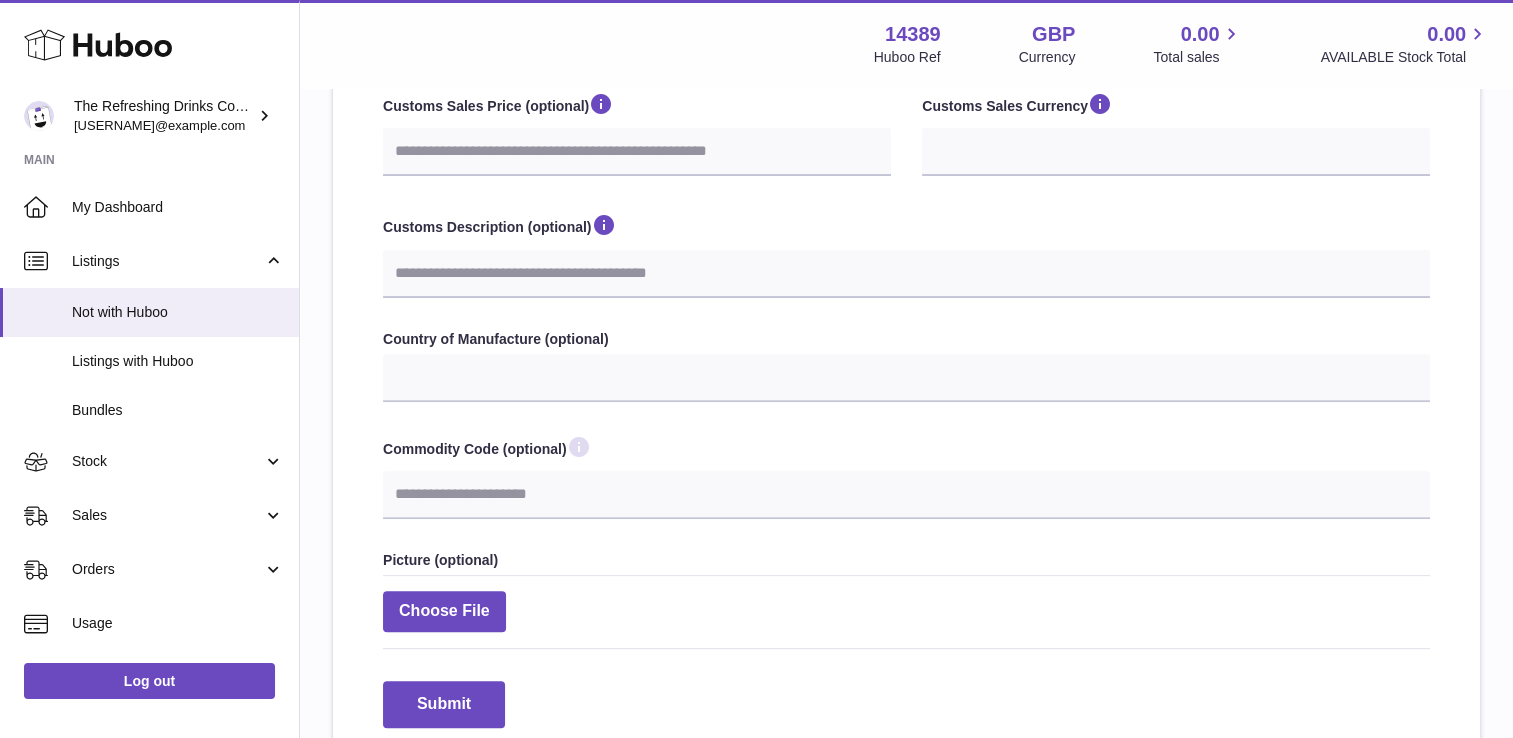 click at bounding box center (579, 447) 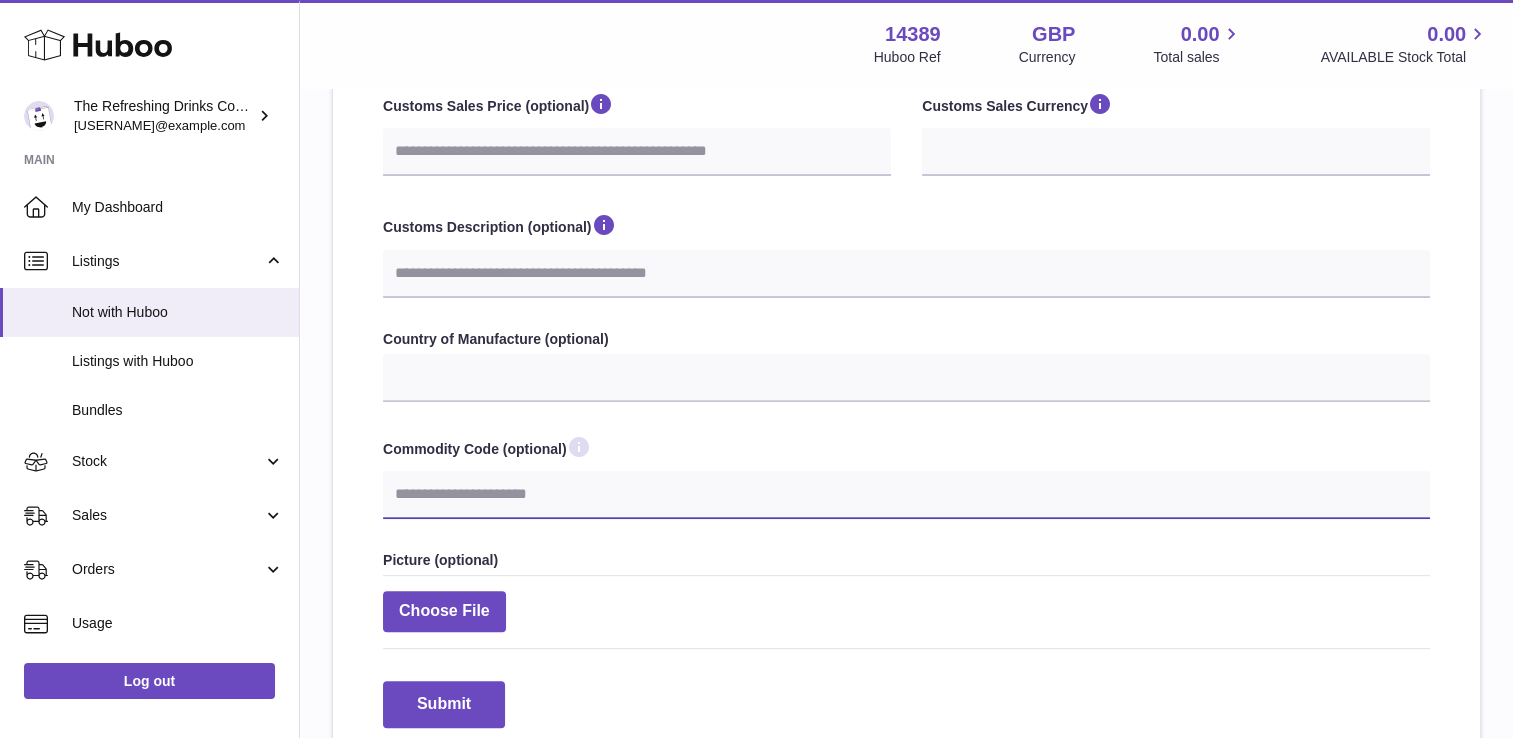 click on "Commodity Code (optional)" at bounding box center (906, 495) 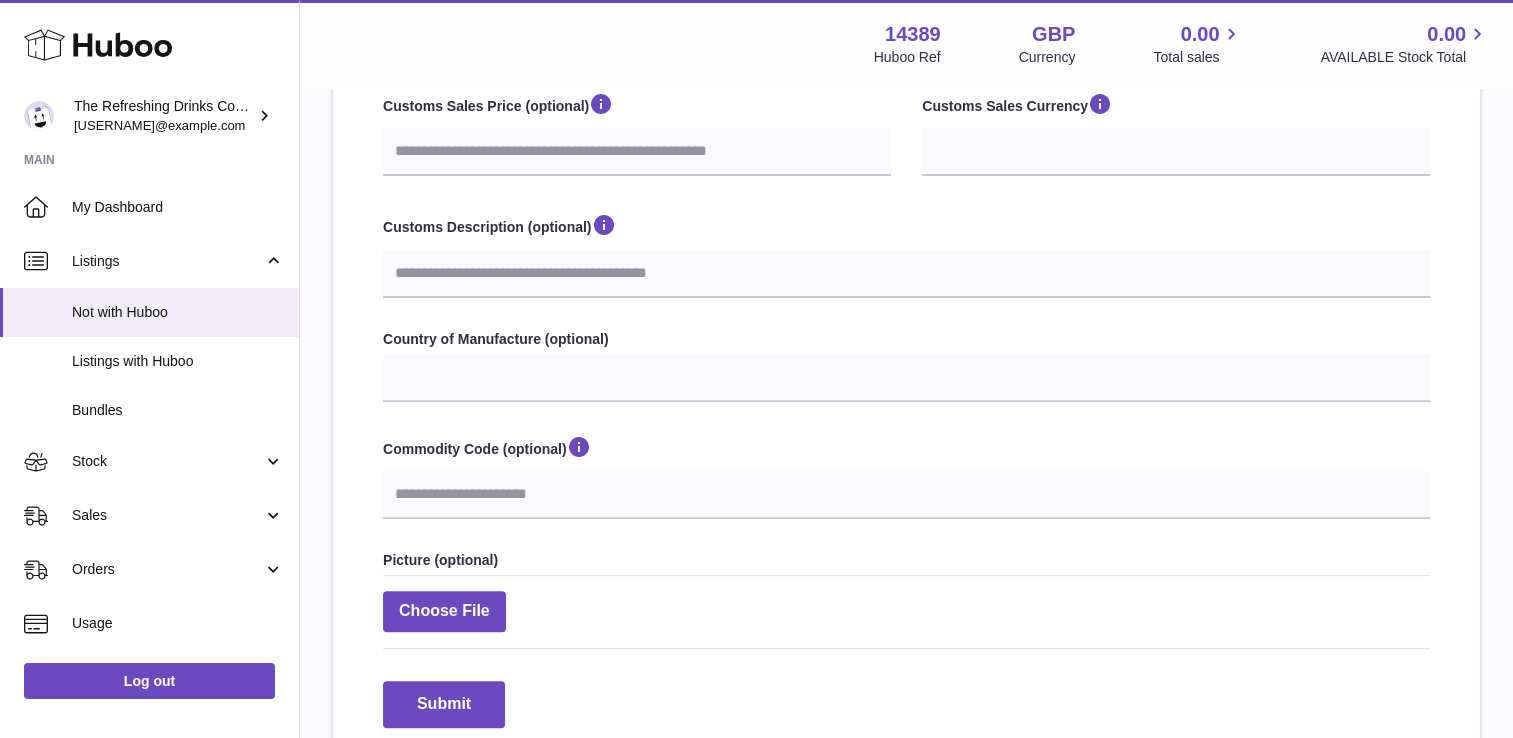 click on "**********" at bounding box center [906, 249] 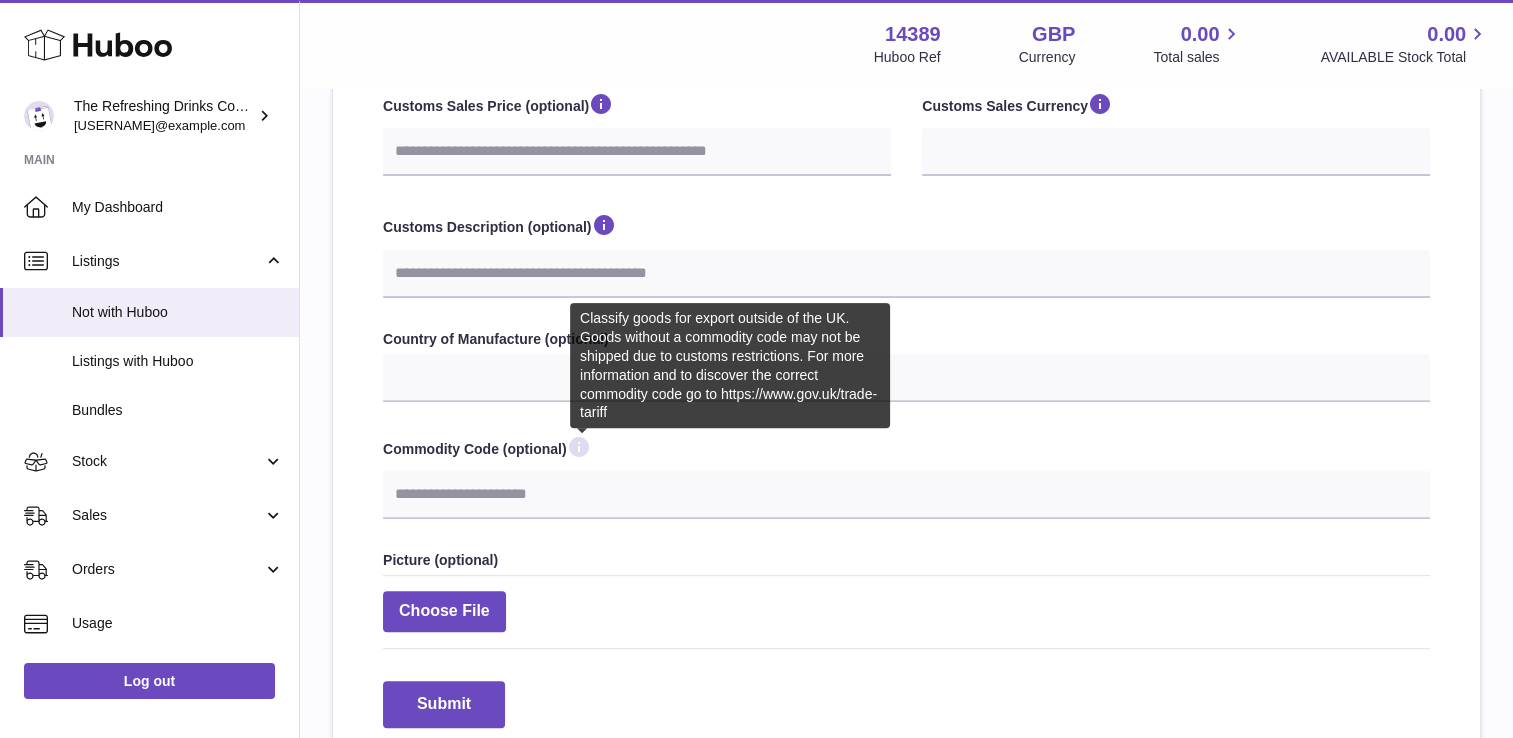 click at bounding box center (579, 447) 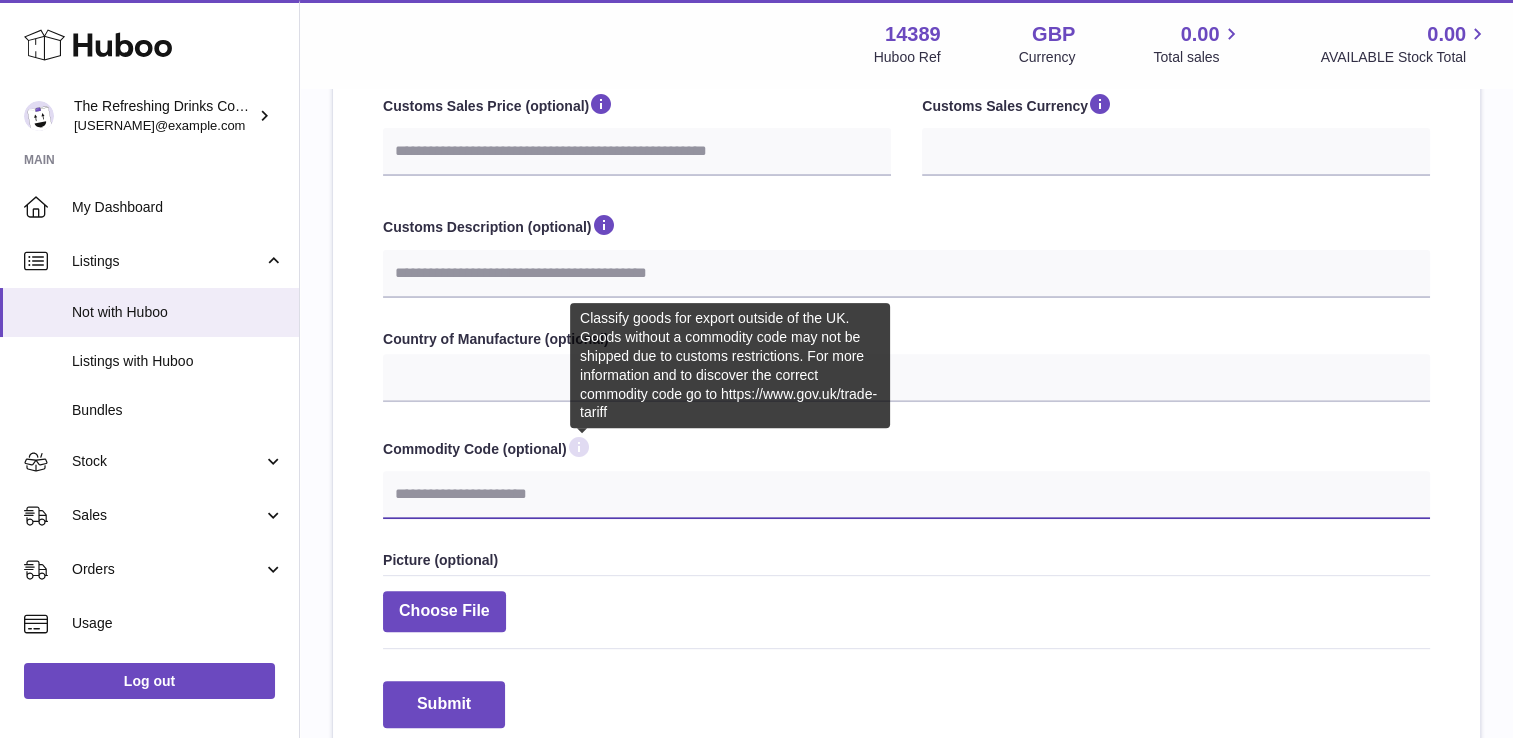 click on "Commodity Code (optional)" at bounding box center (906, 495) 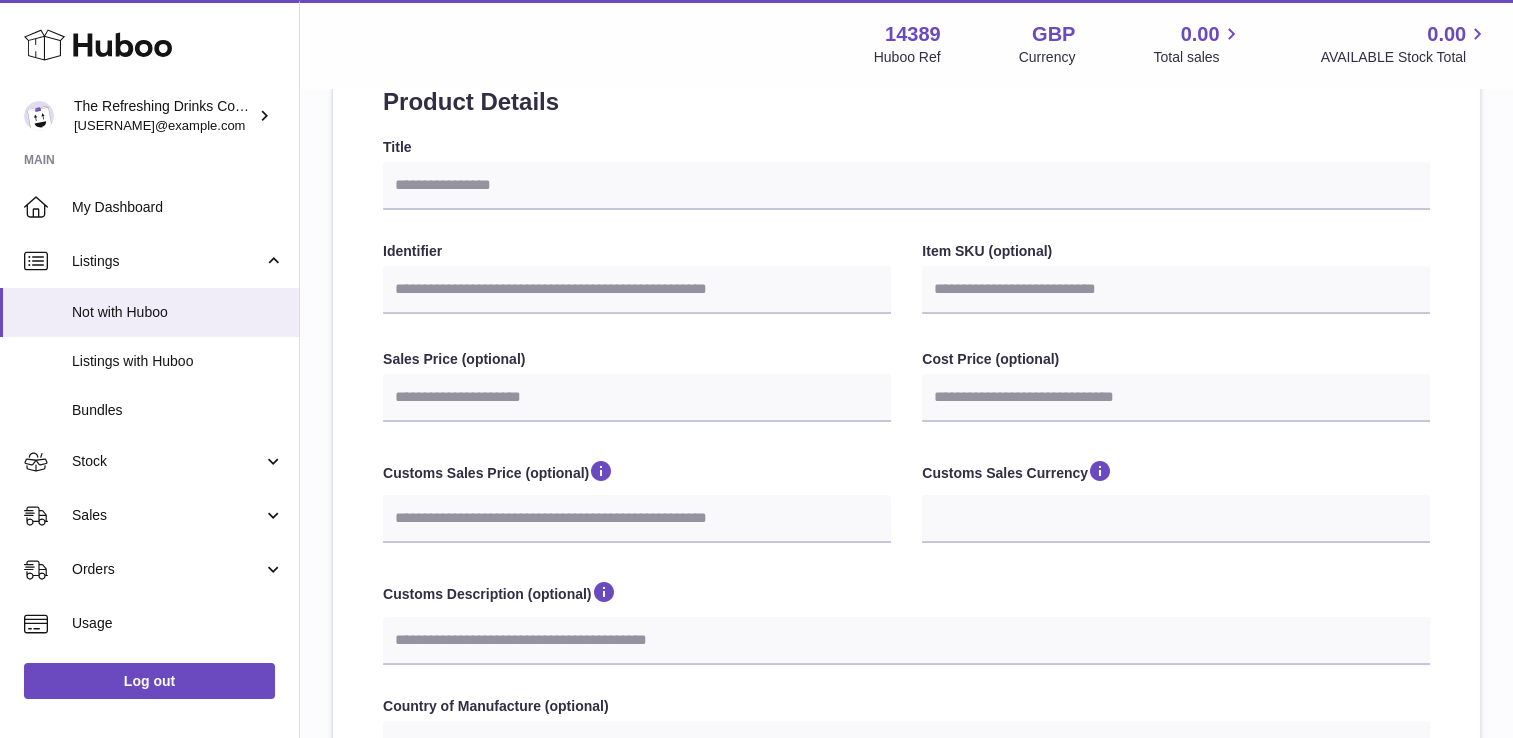 scroll, scrollTop: 187, scrollLeft: 0, axis: vertical 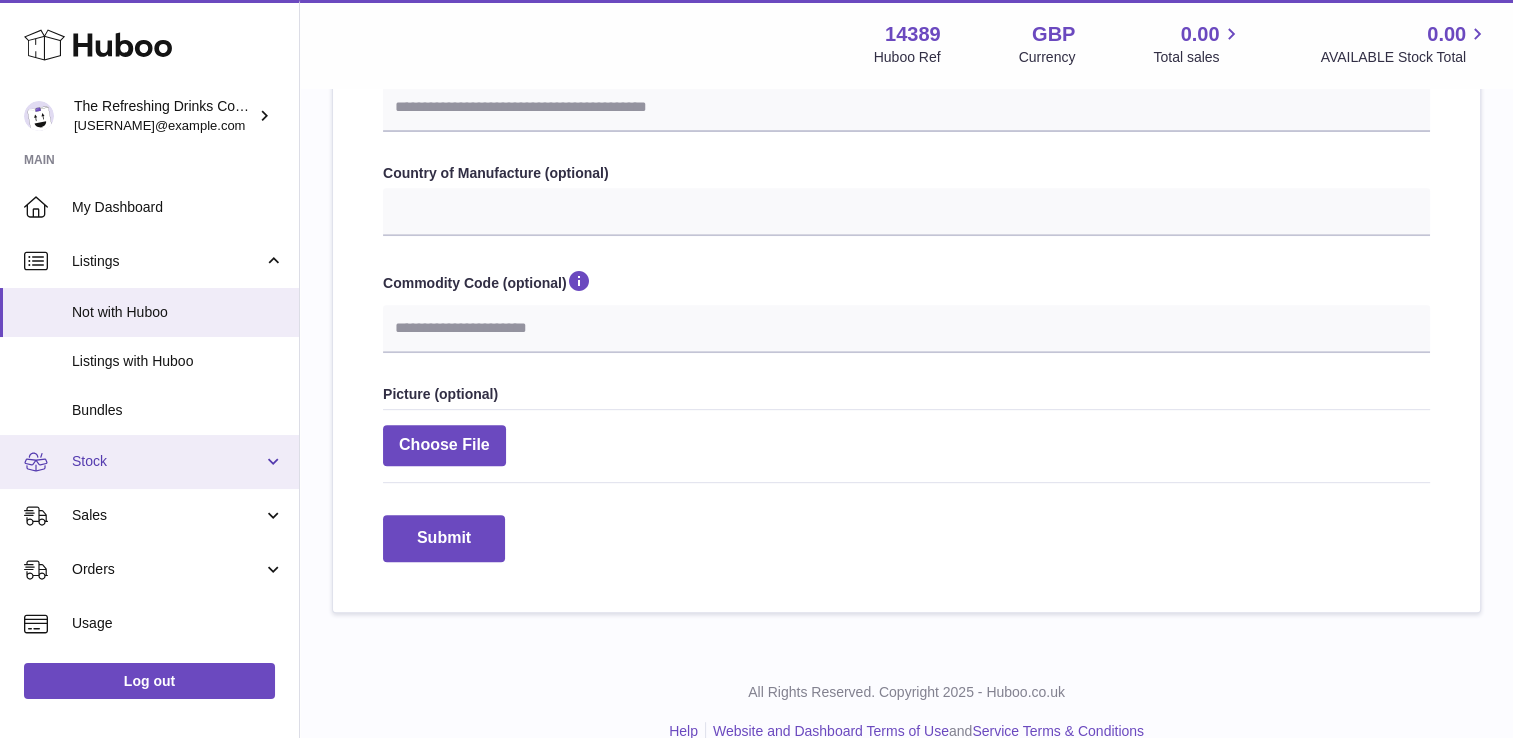 click on "Stock" at bounding box center (167, 461) 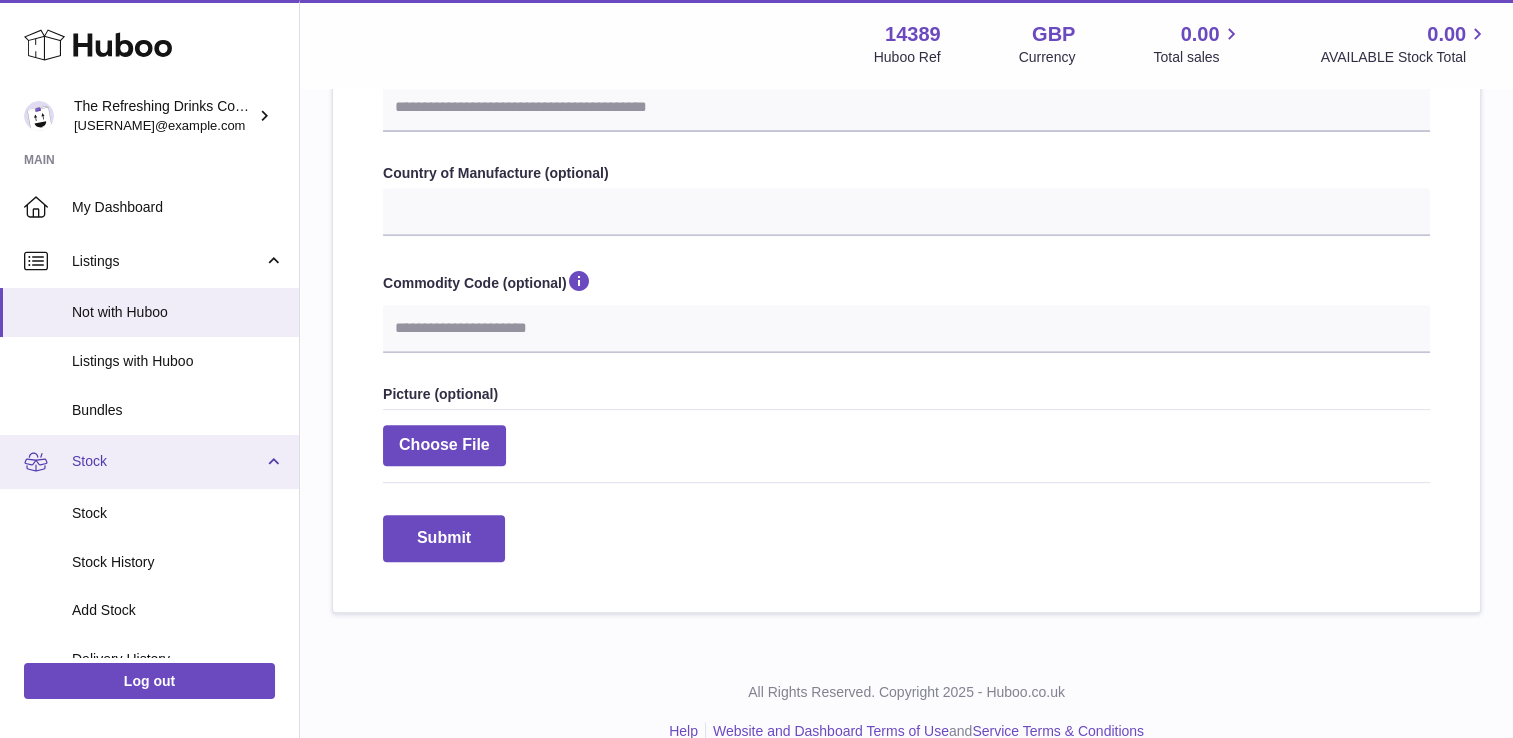 click on "Stock" at bounding box center [149, 462] 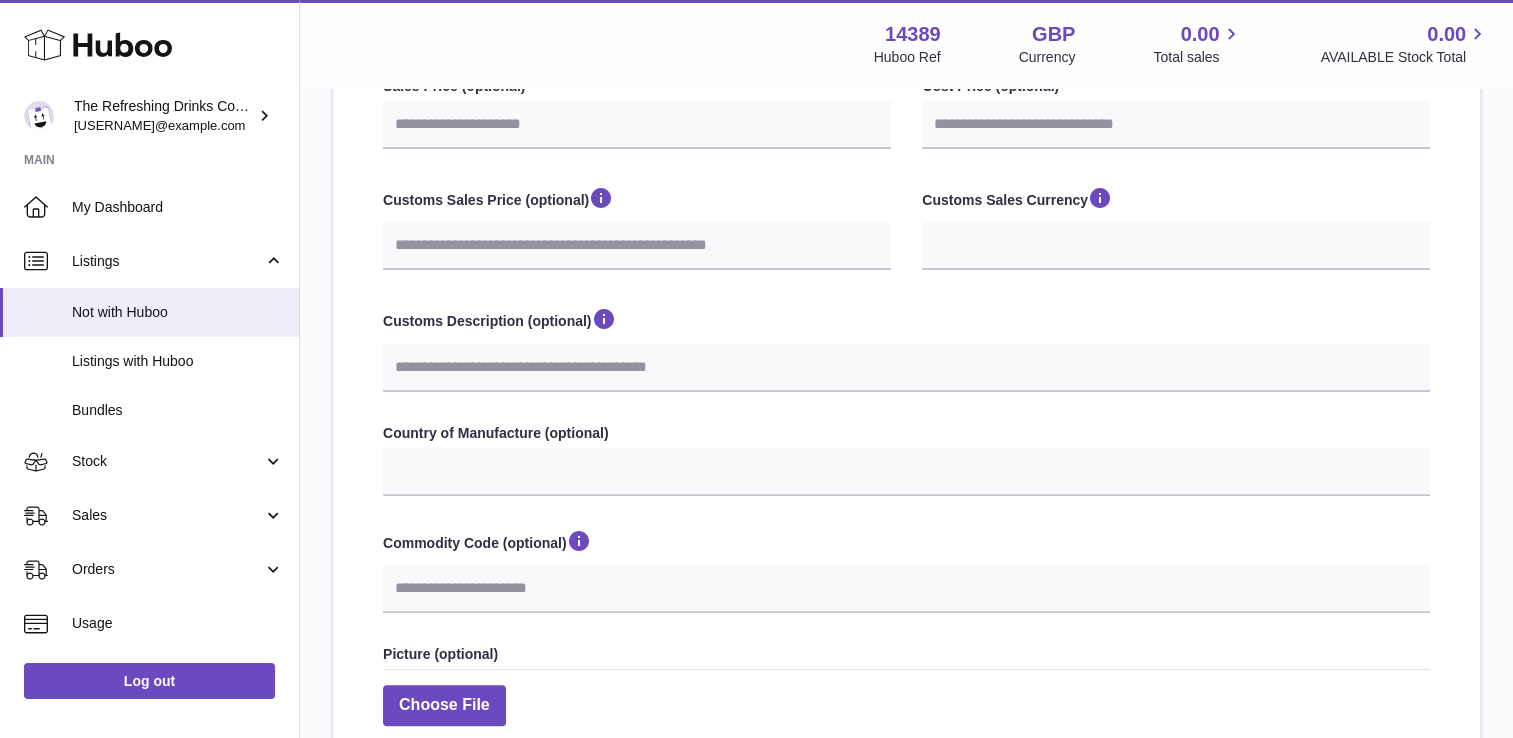 scroll, scrollTop: 805, scrollLeft: 0, axis: vertical 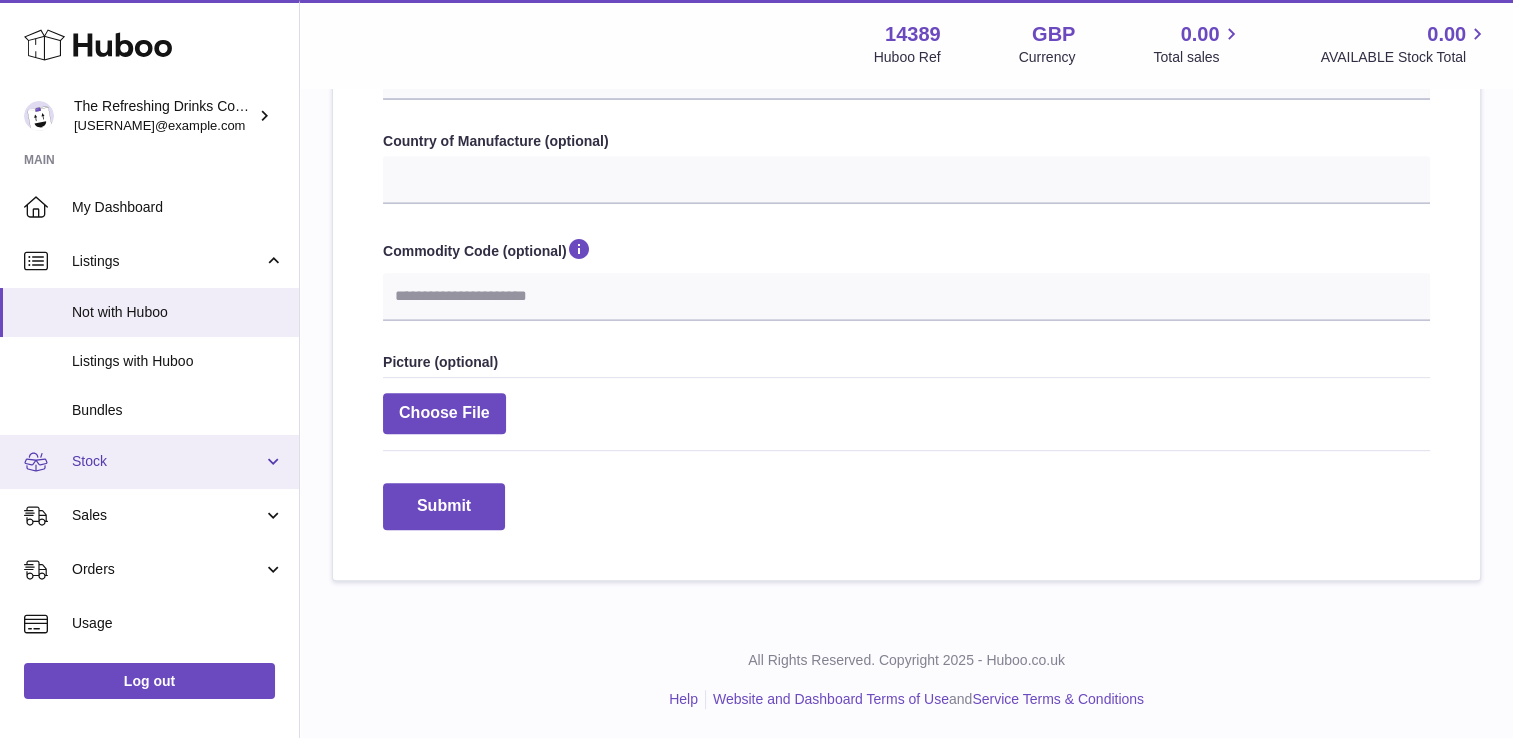 click on "Stock" at bounding box center (167, 461) 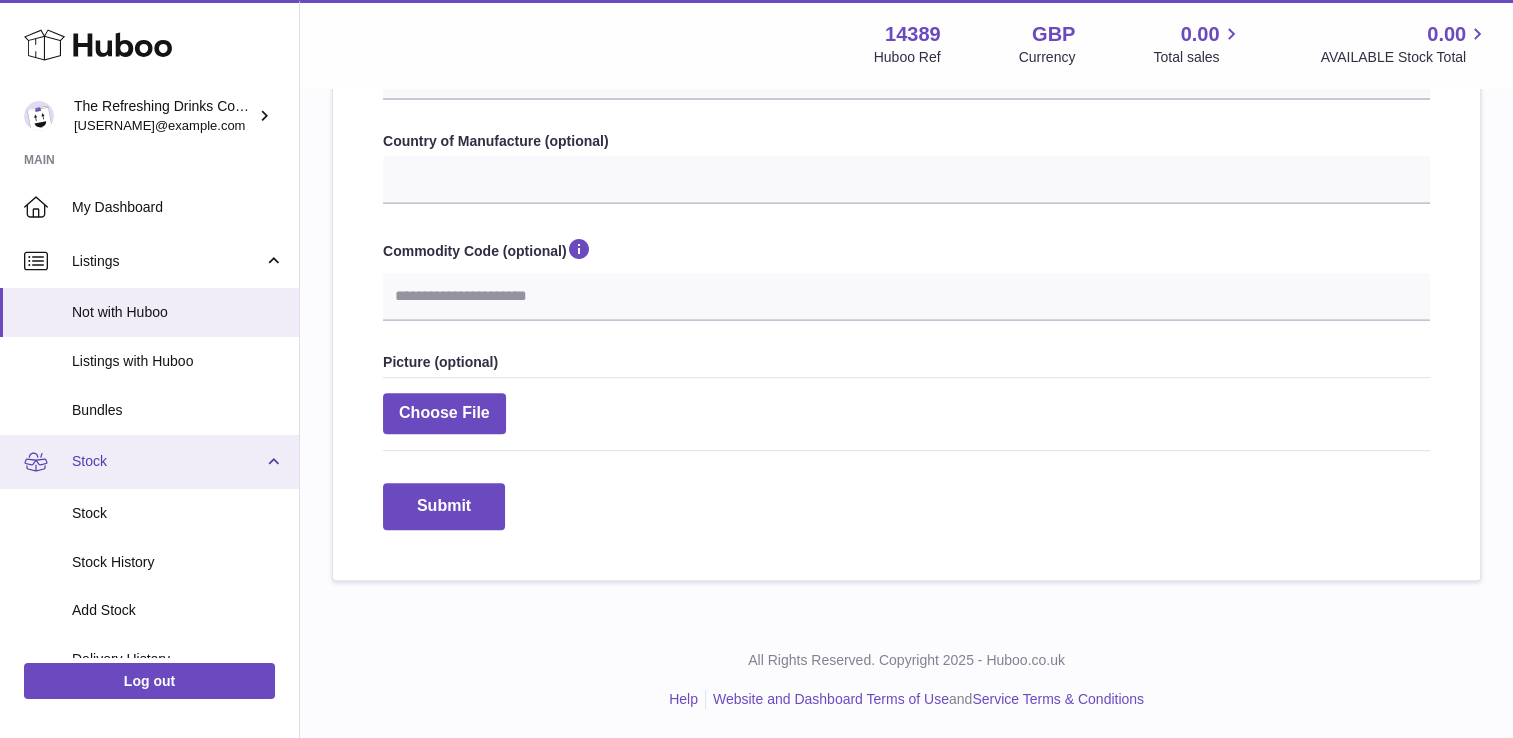 click on "Stock" at bounding box center (167, 461) 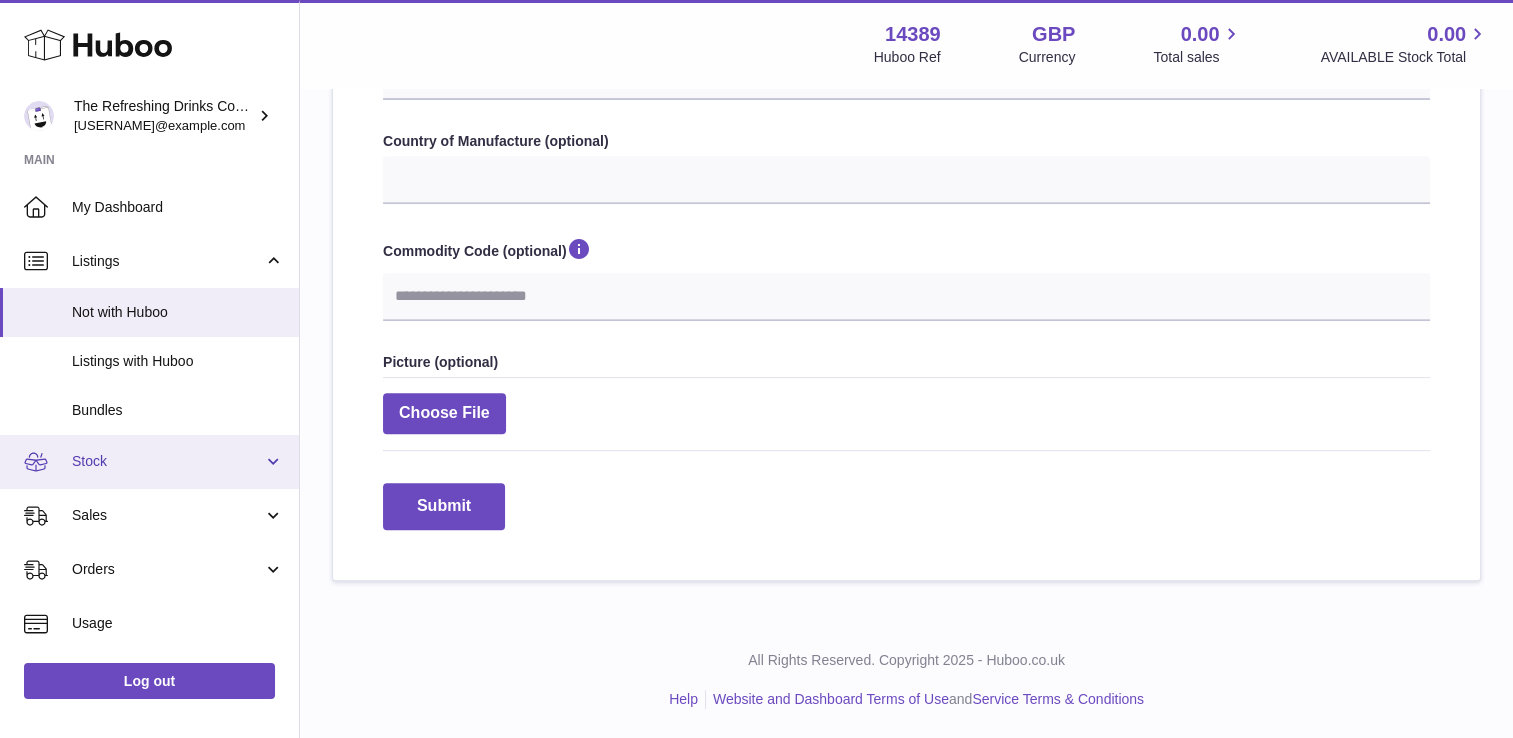 click on "Stock" at bounding box center [167, 461] 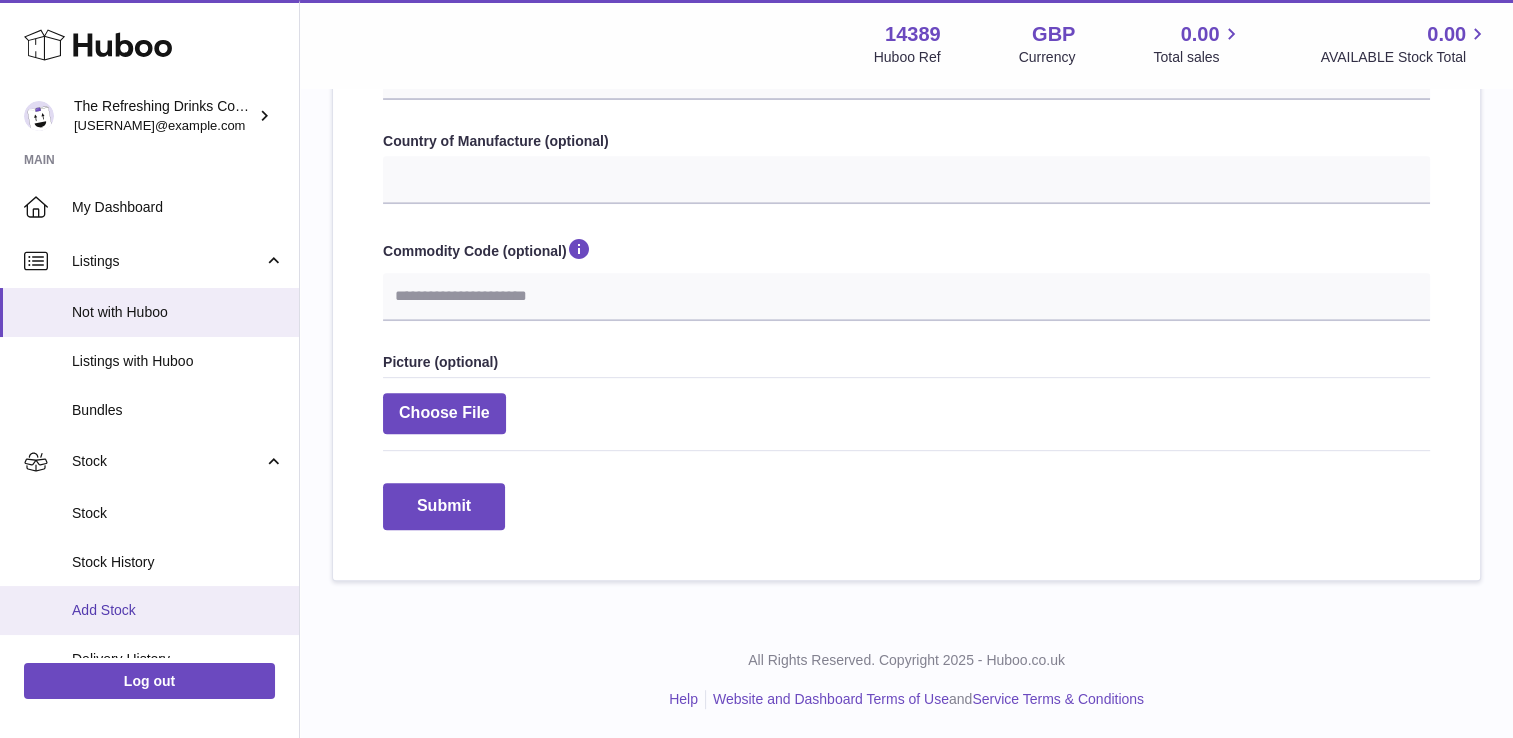 click on "Add Stock" at bounding box center [178, 610] 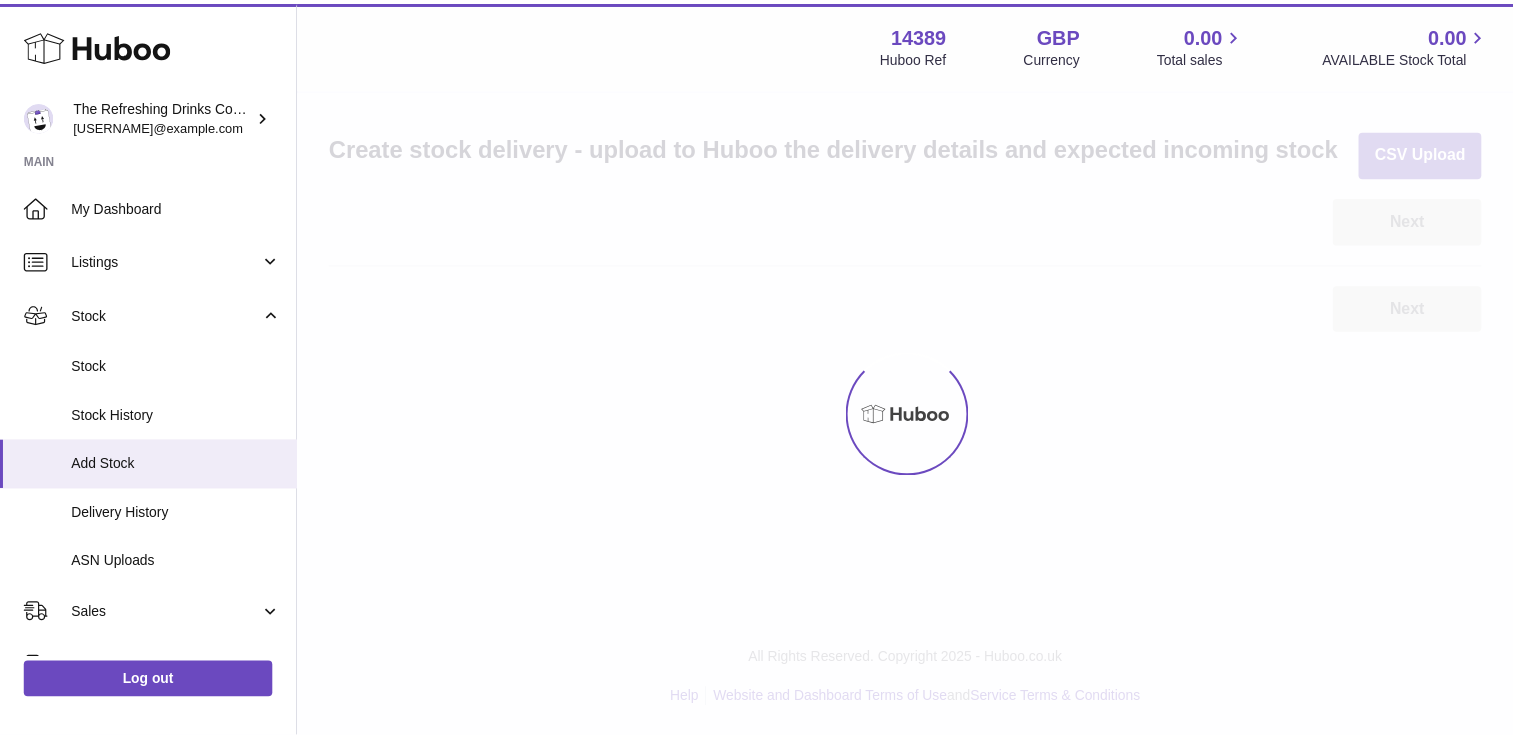 scroll, scrollTop: 0, scrollLeft: 0, axis: both 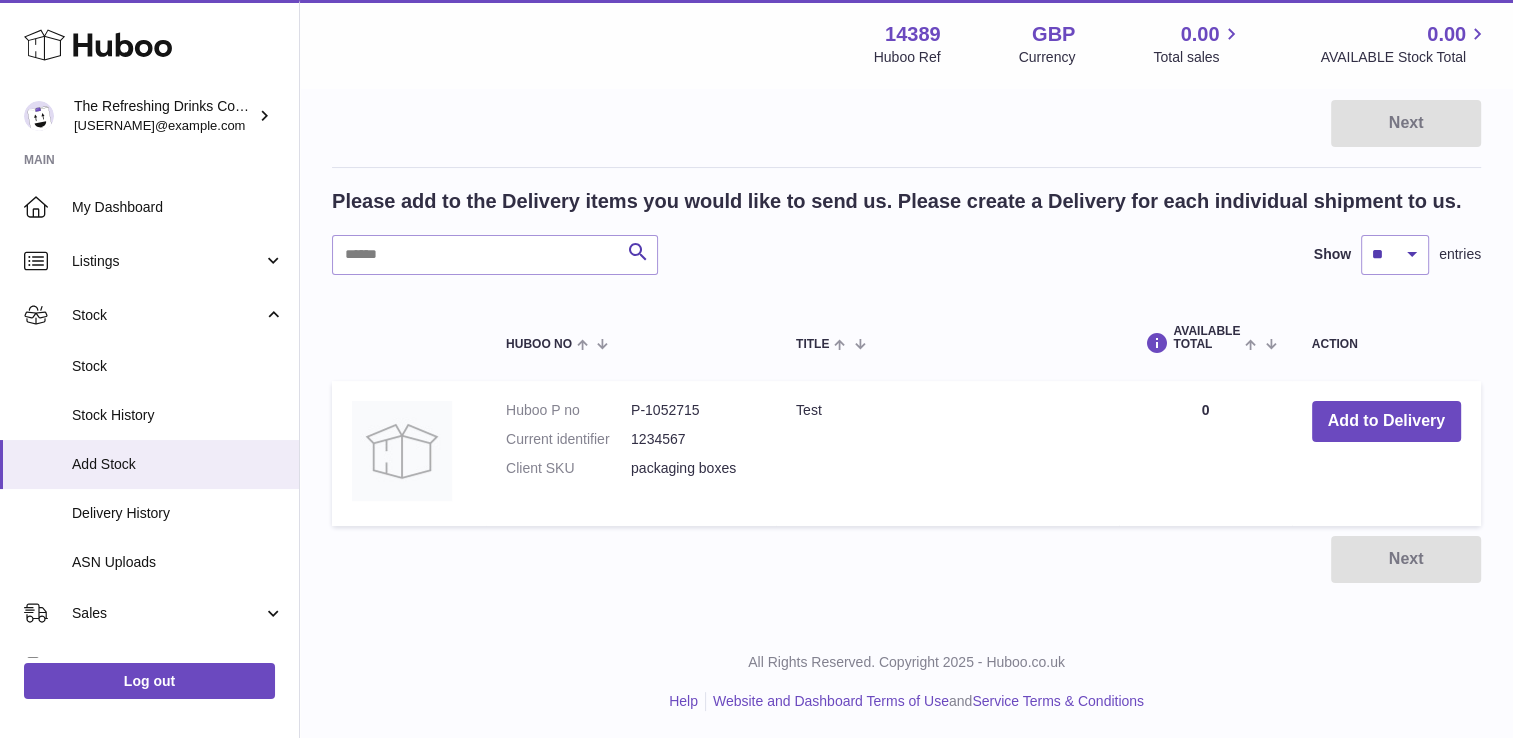 click on "1234567" at bounding box center [693, 439] 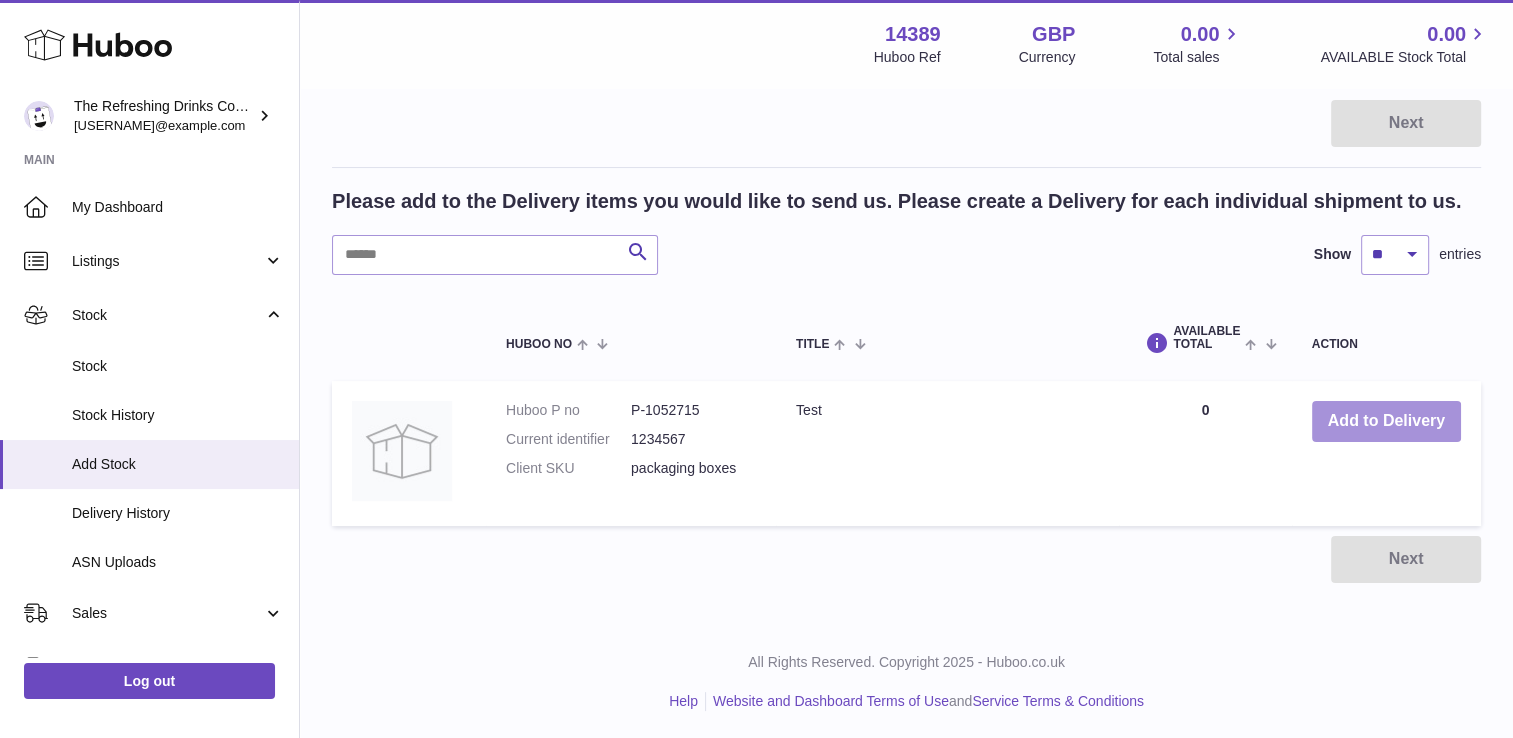 click on "Add to Delivery" at bounding box center [1386, 421] 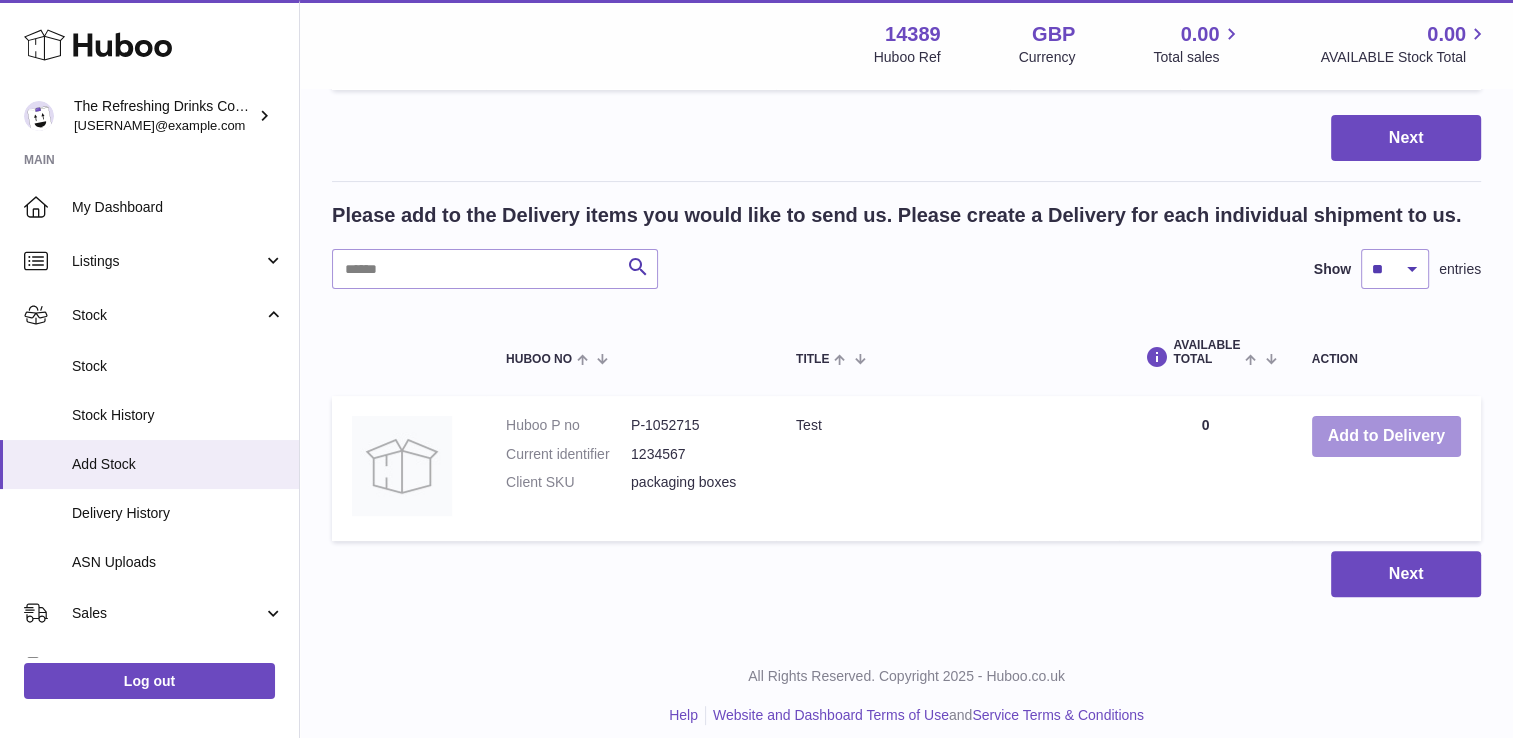 scroll, scrollTop: 450, scrollLeft: 0, axis: vertical 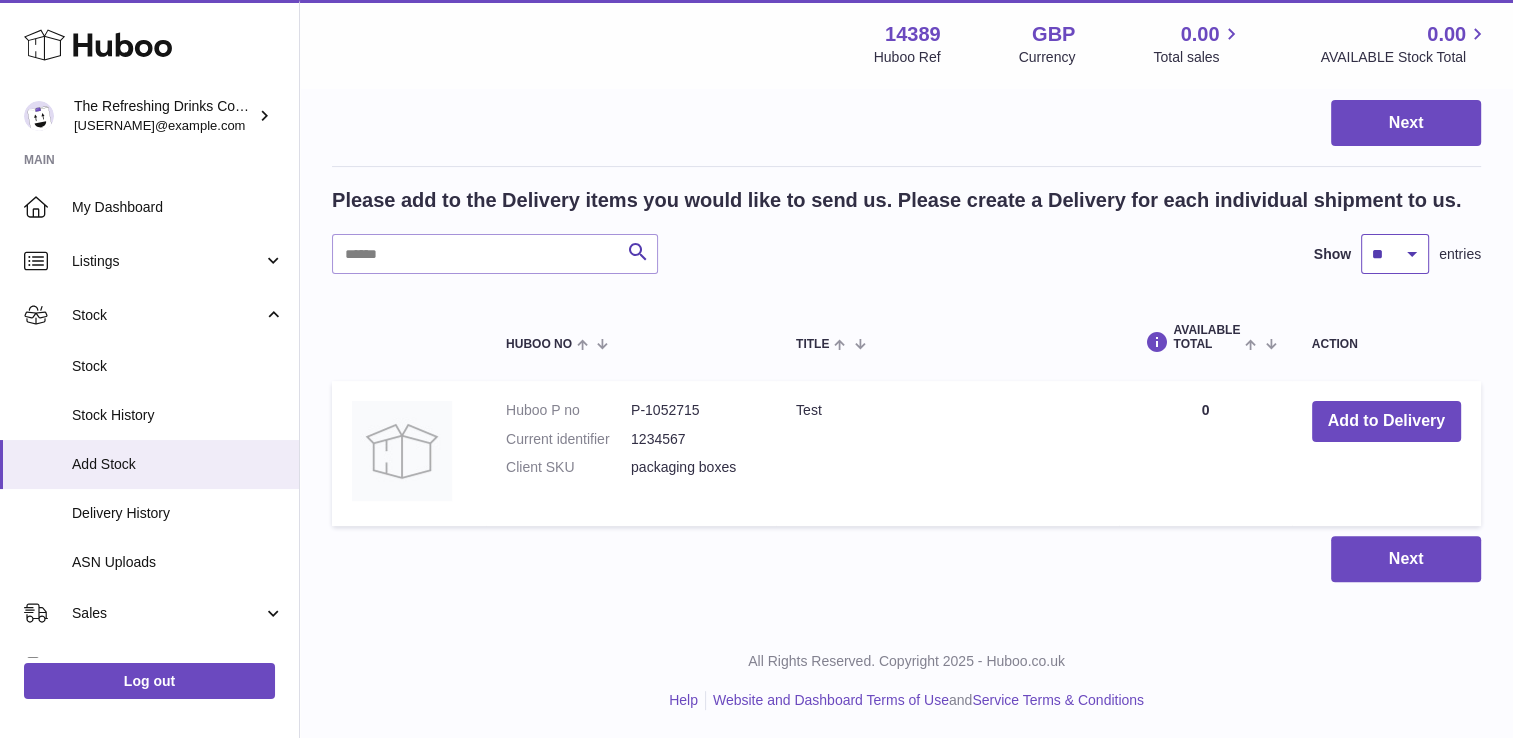 click on "** ** ** ***" at bounding box center (1395, 254) 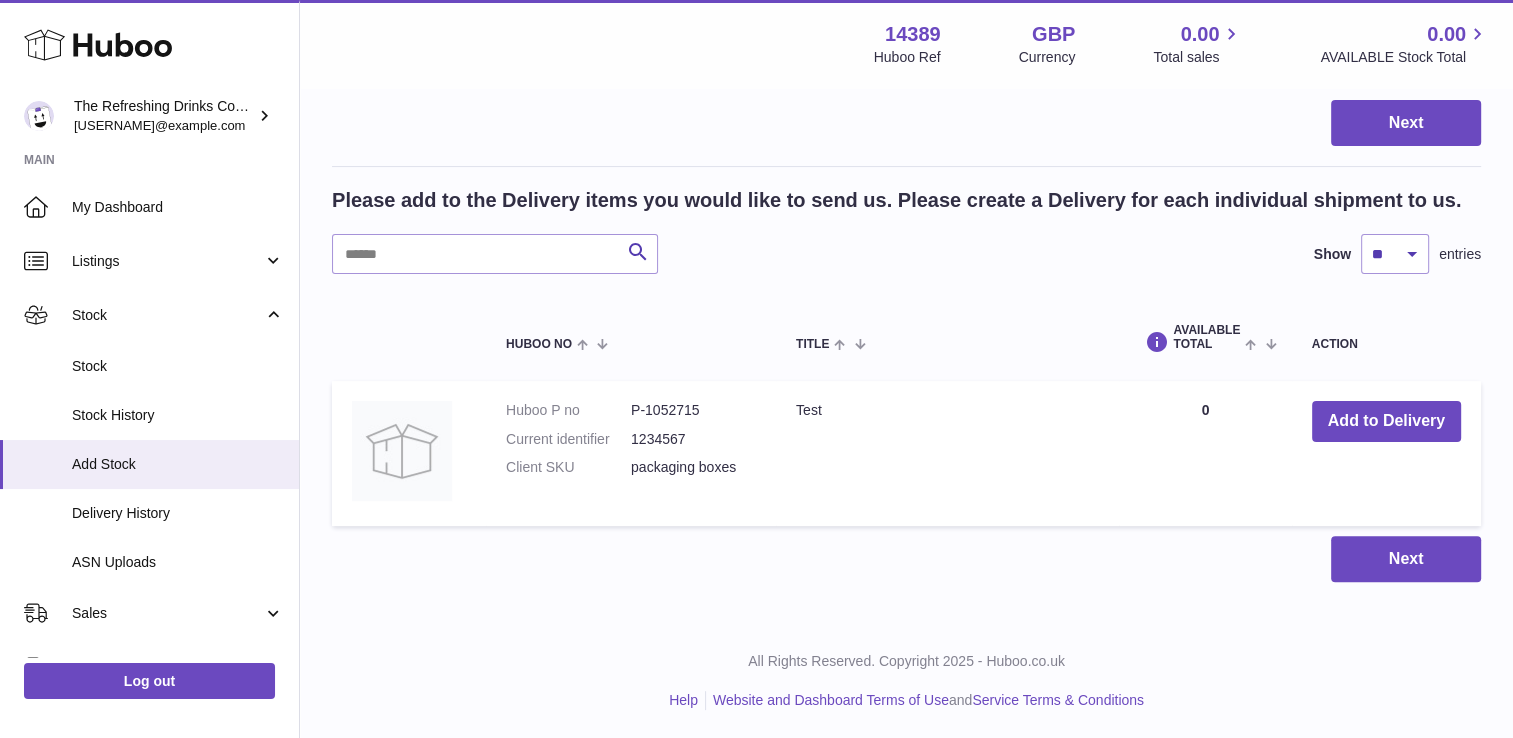 click on "Search
Show
** ** ** ***
entries" at bounding box center [906, 254] 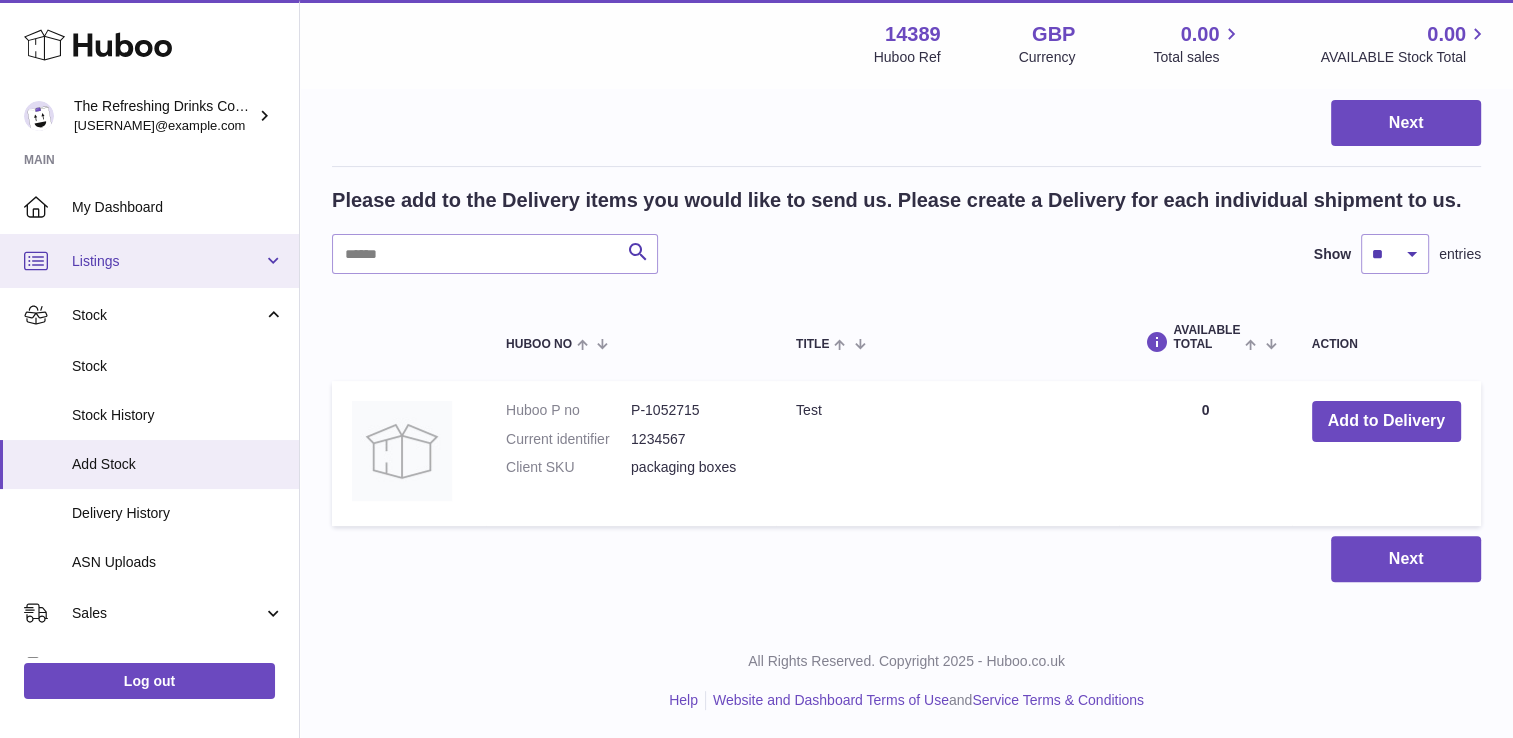 click on "Listings" at bounding box center (167, 261) 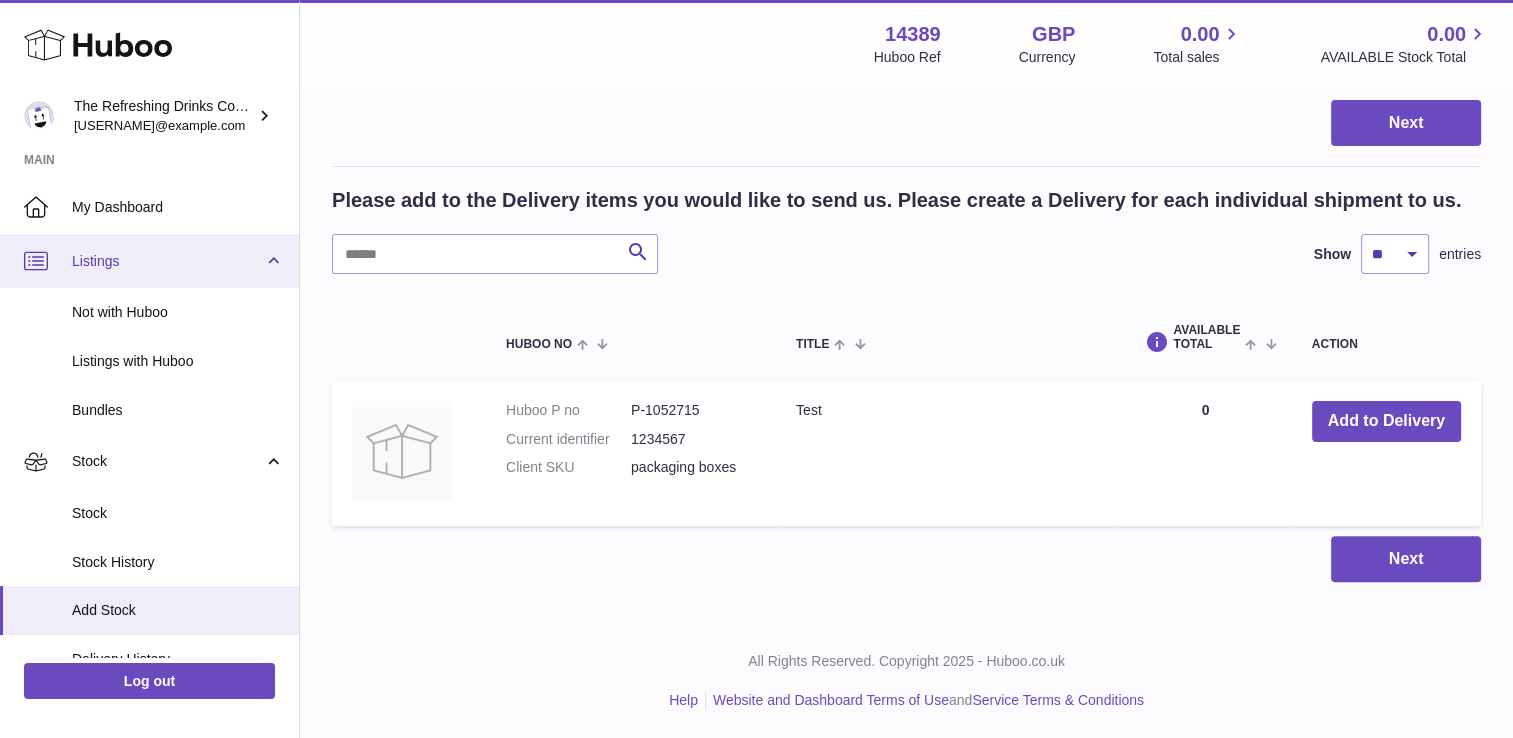 click on "Listings" at bounding box center [167, 261] 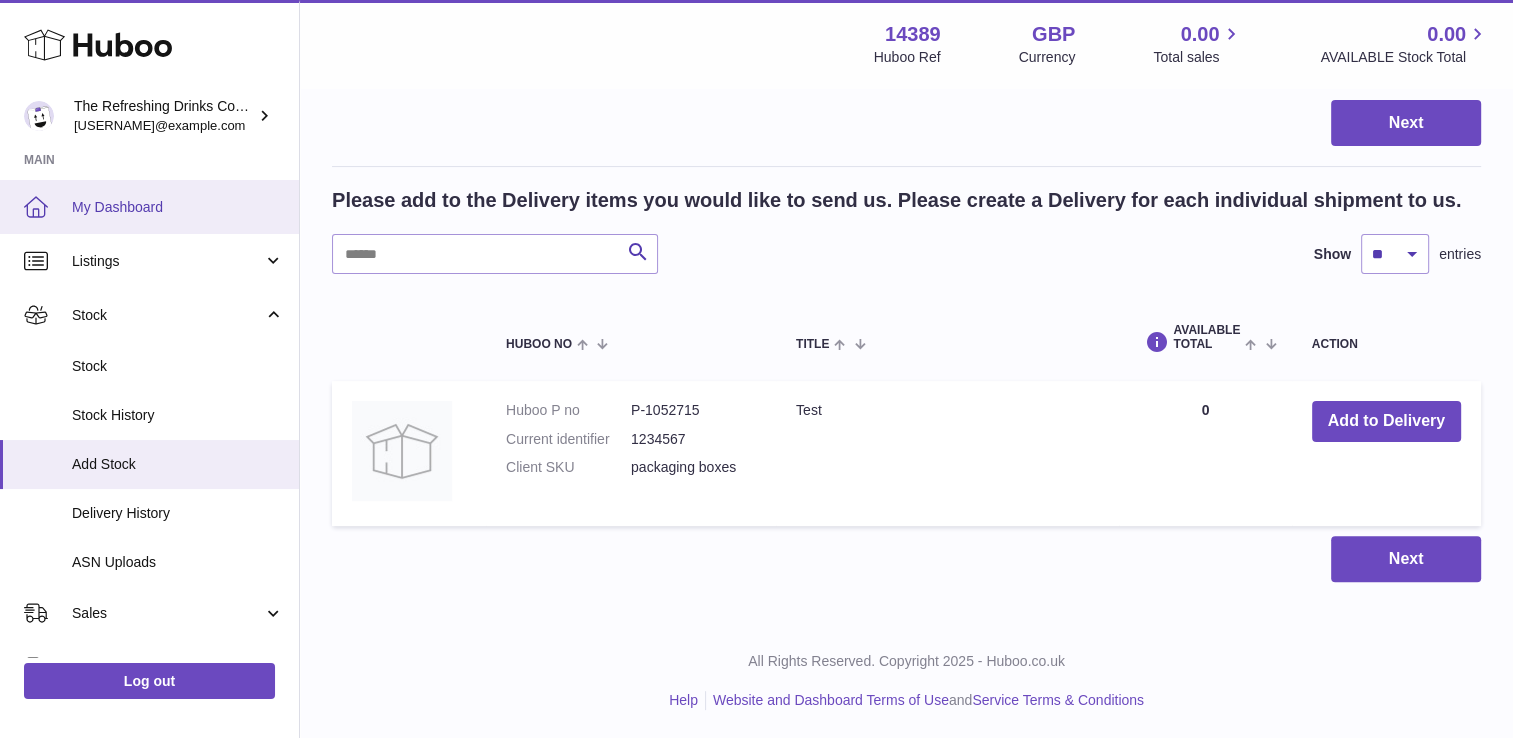 click on "My Dashboard" at bounding box center (178, 207) 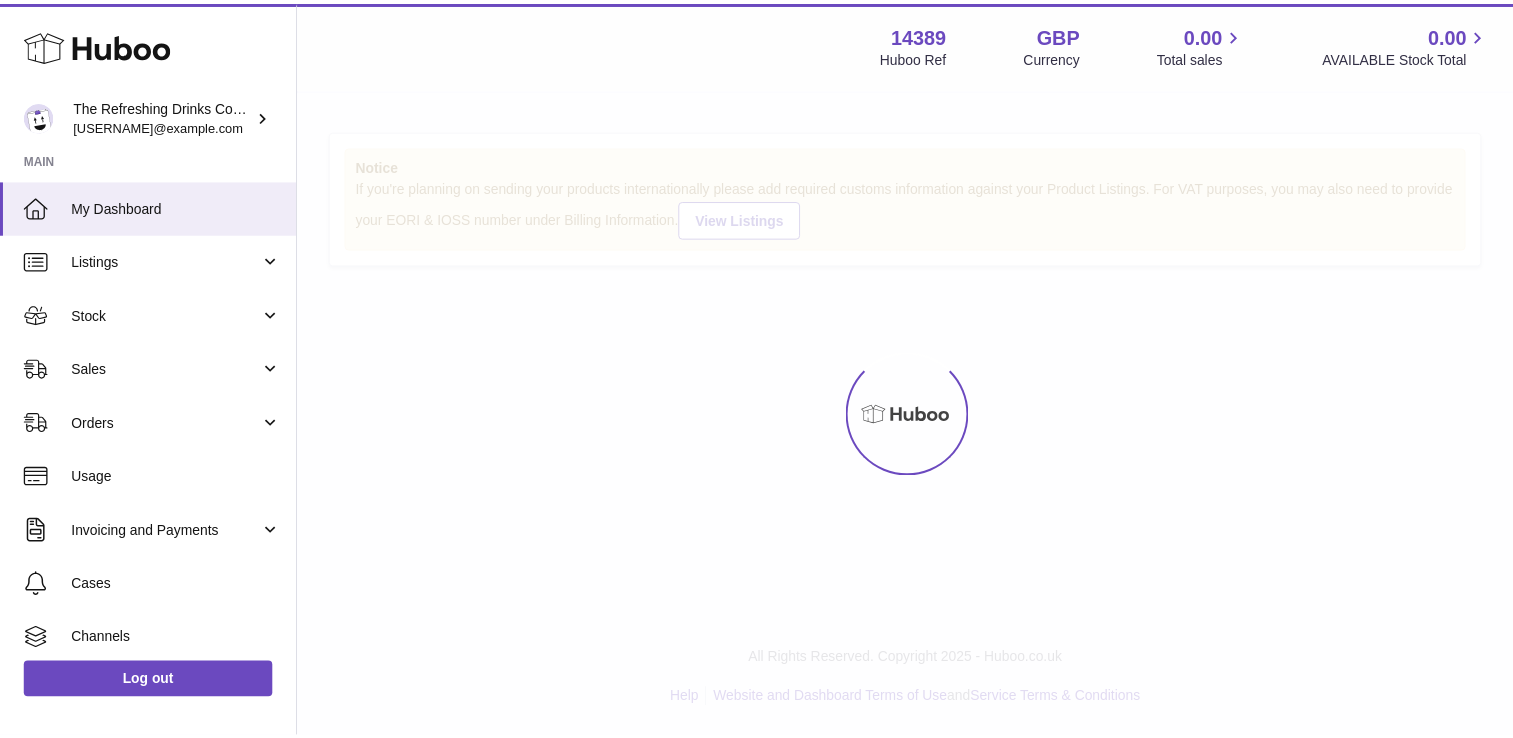 scroll, scrollTop: 0, scrollLeft: 0, axis: both 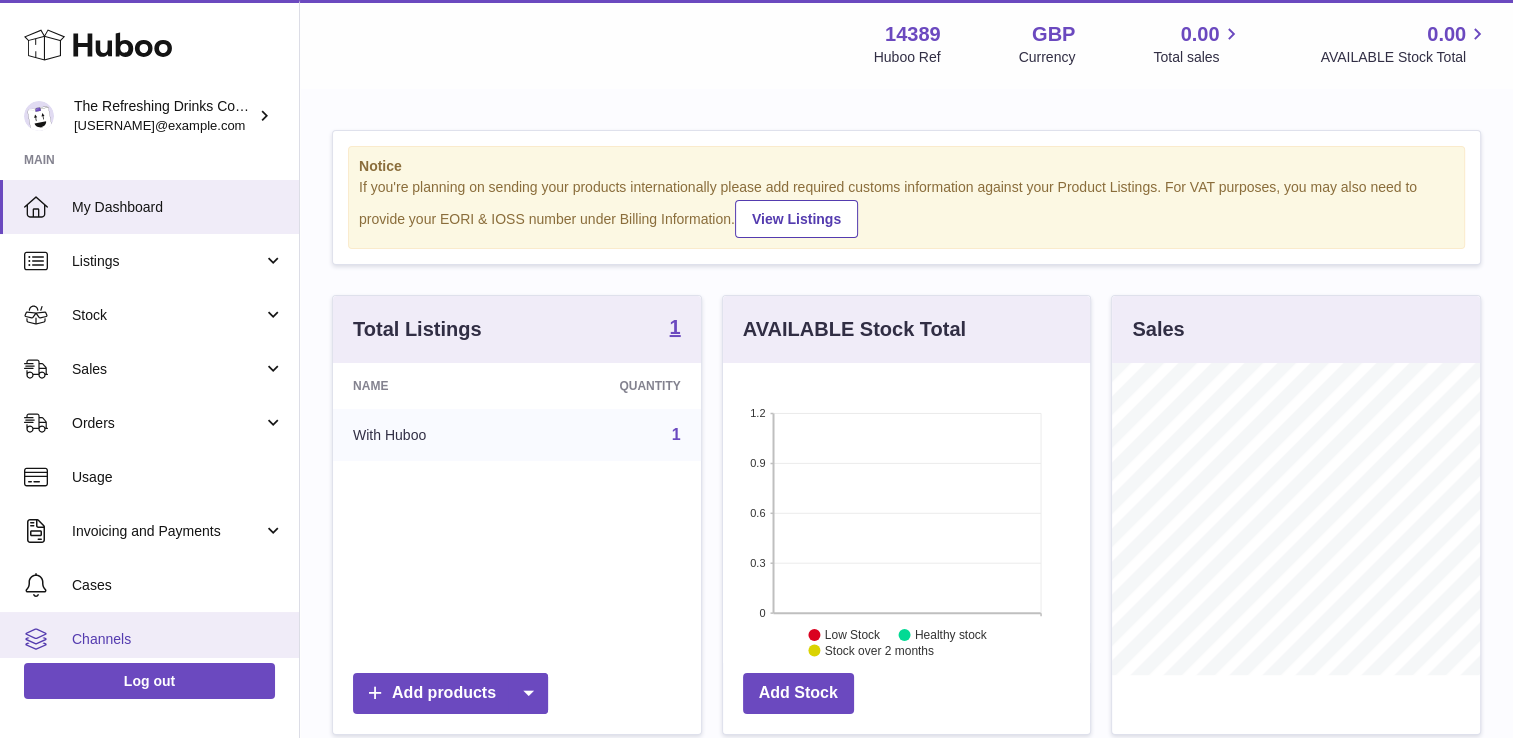 click on "Channels" at bounding box center (178, 639) 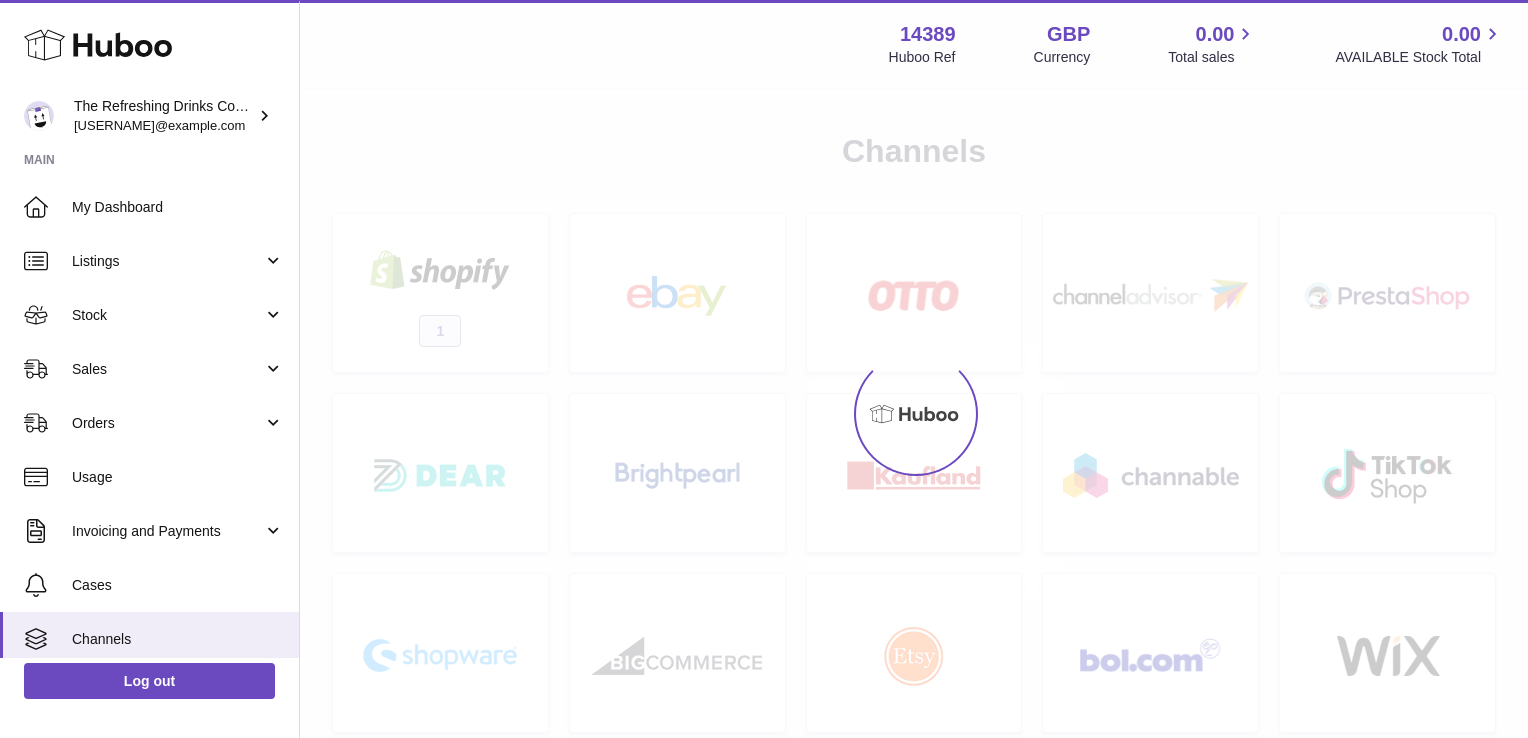 scroll, scrollTop: 0, scrollLeft: 0, axis: both 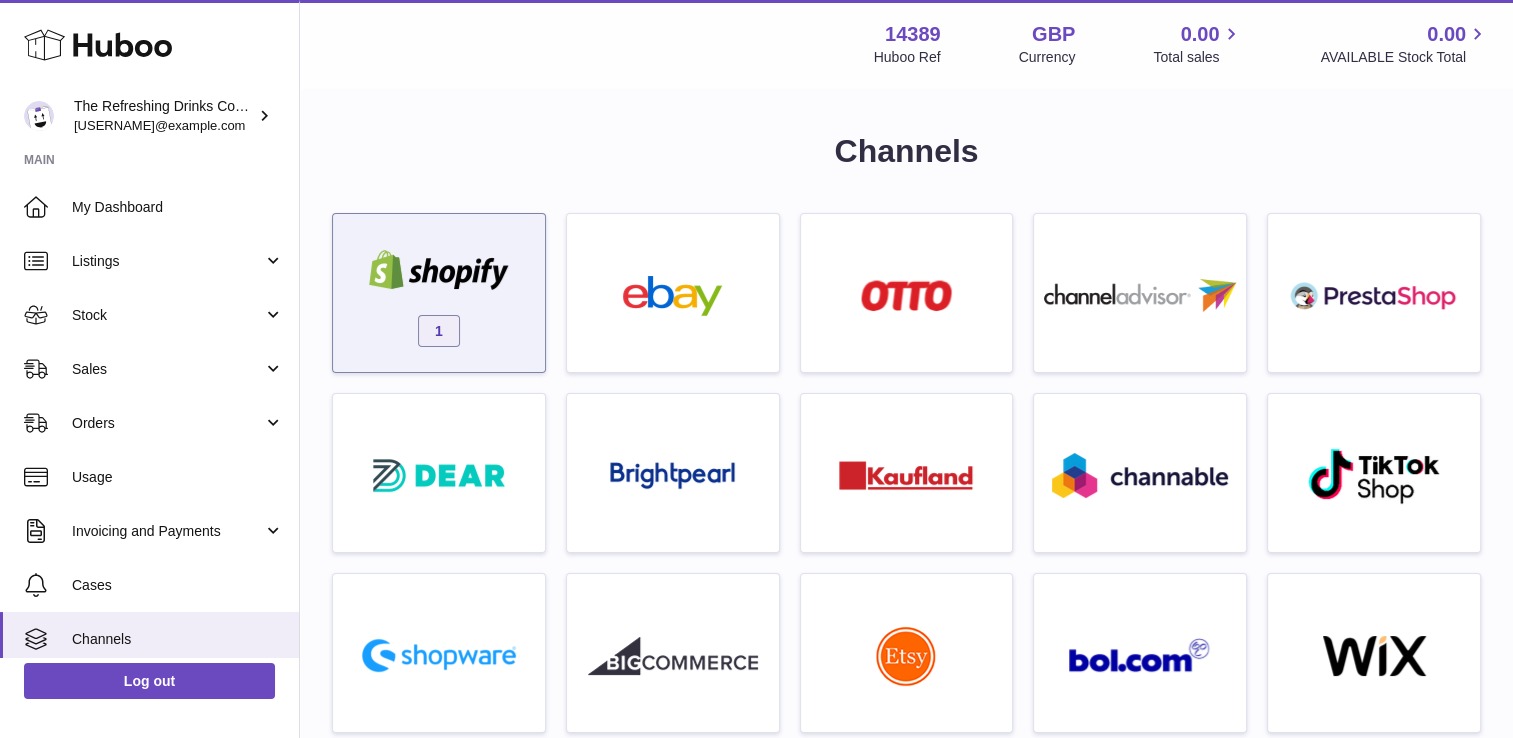 click at bounding box center (439, 270) 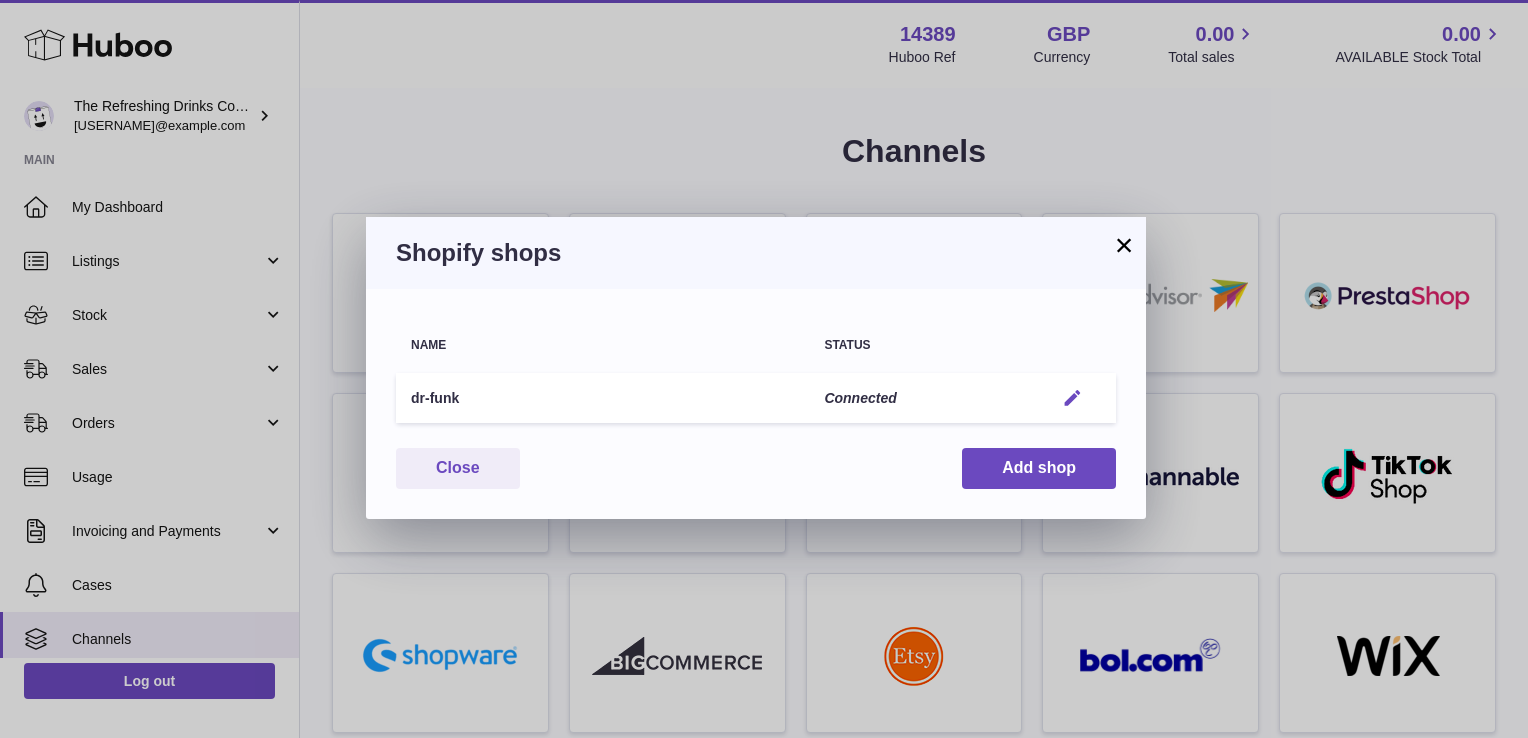 click at bounding box center (1072, 398) 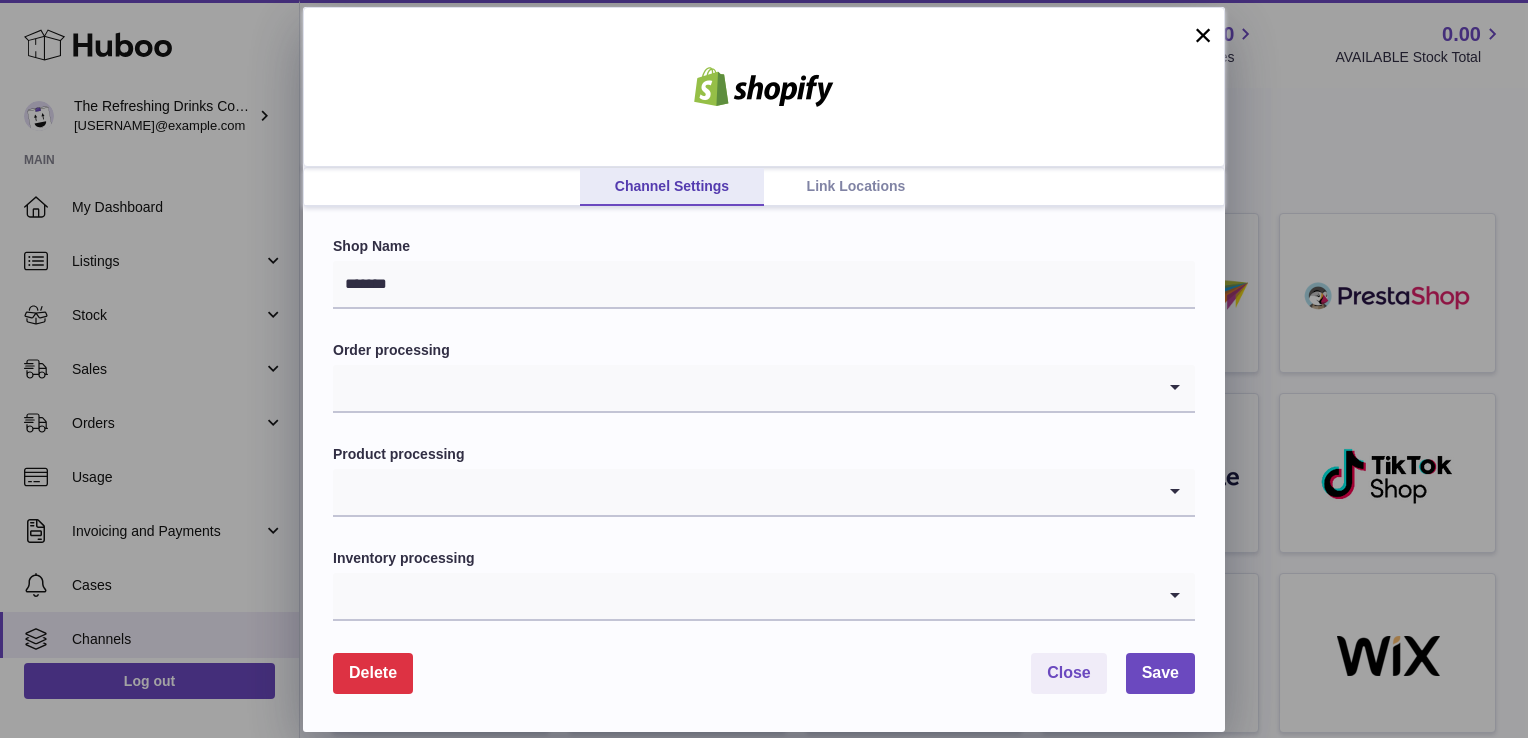 click 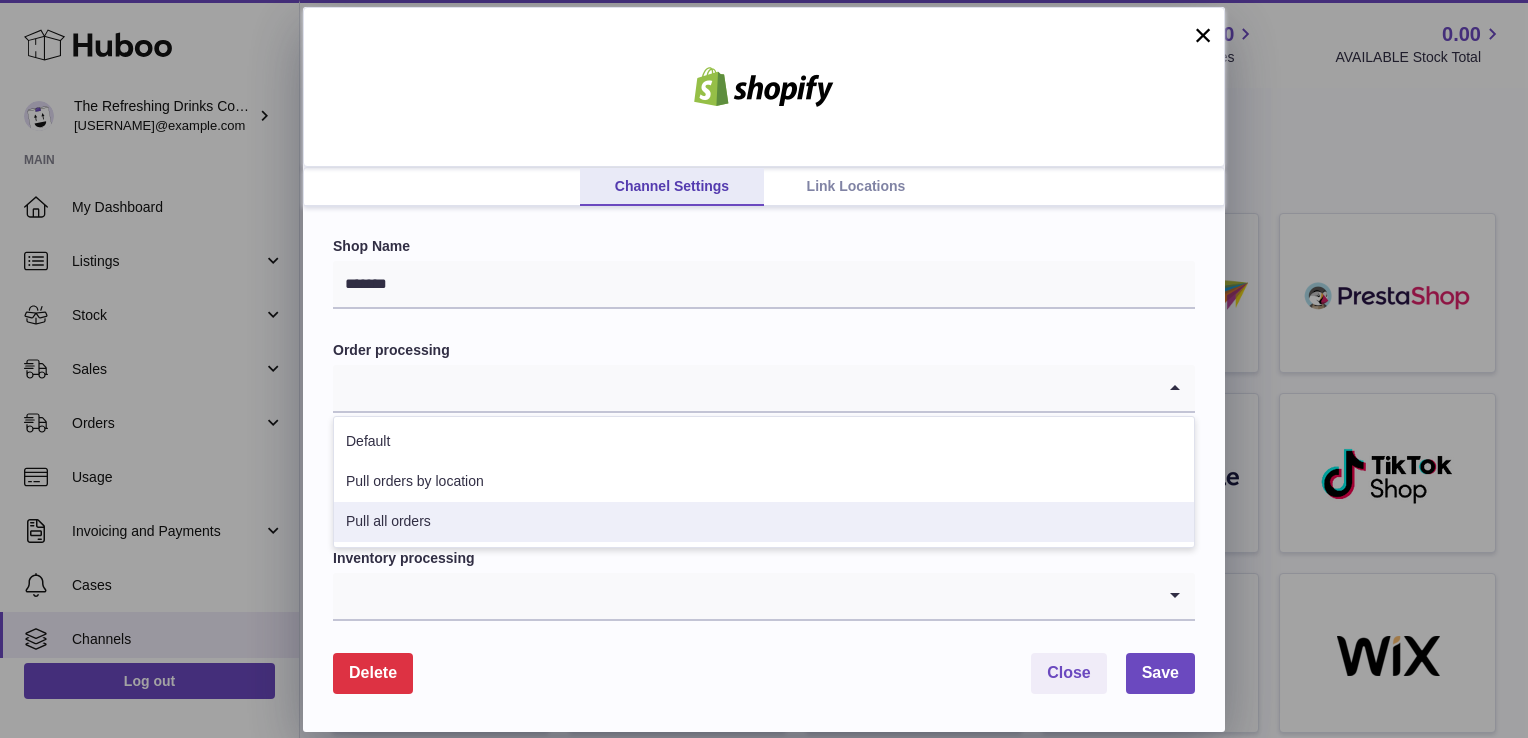 click on "Pull all orders" at bounding box center (764, 522) 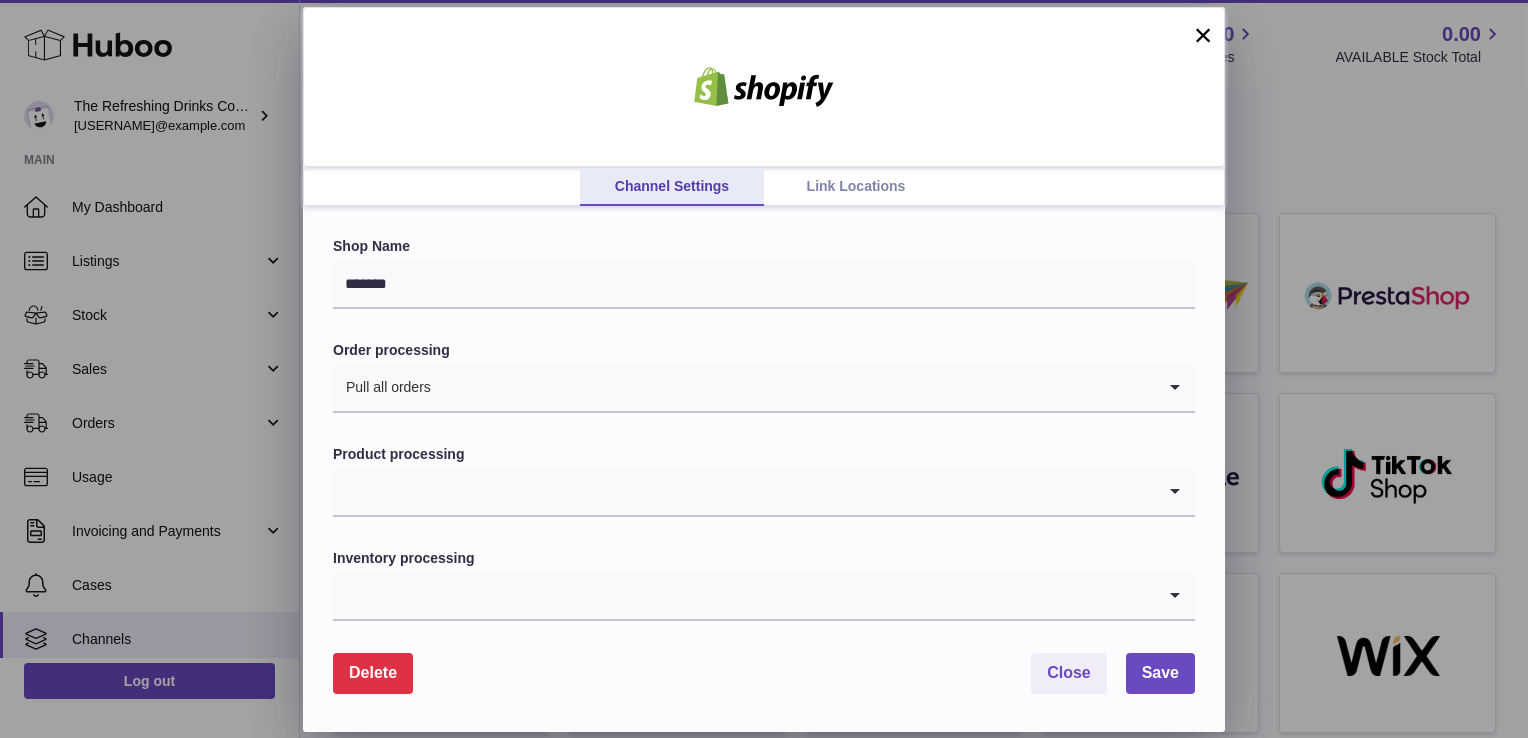 click 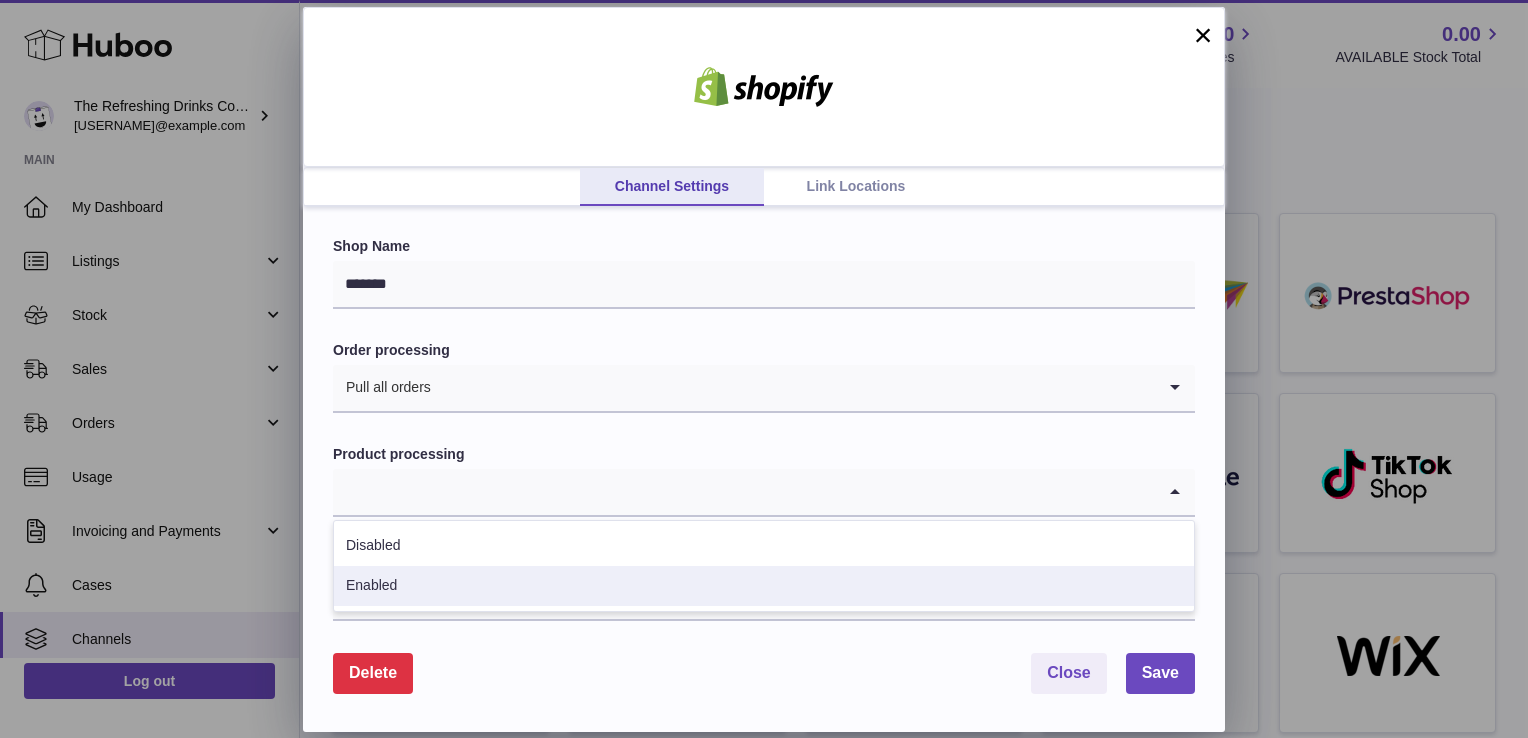 click on "Enabled" at bounding box center [764, 586] 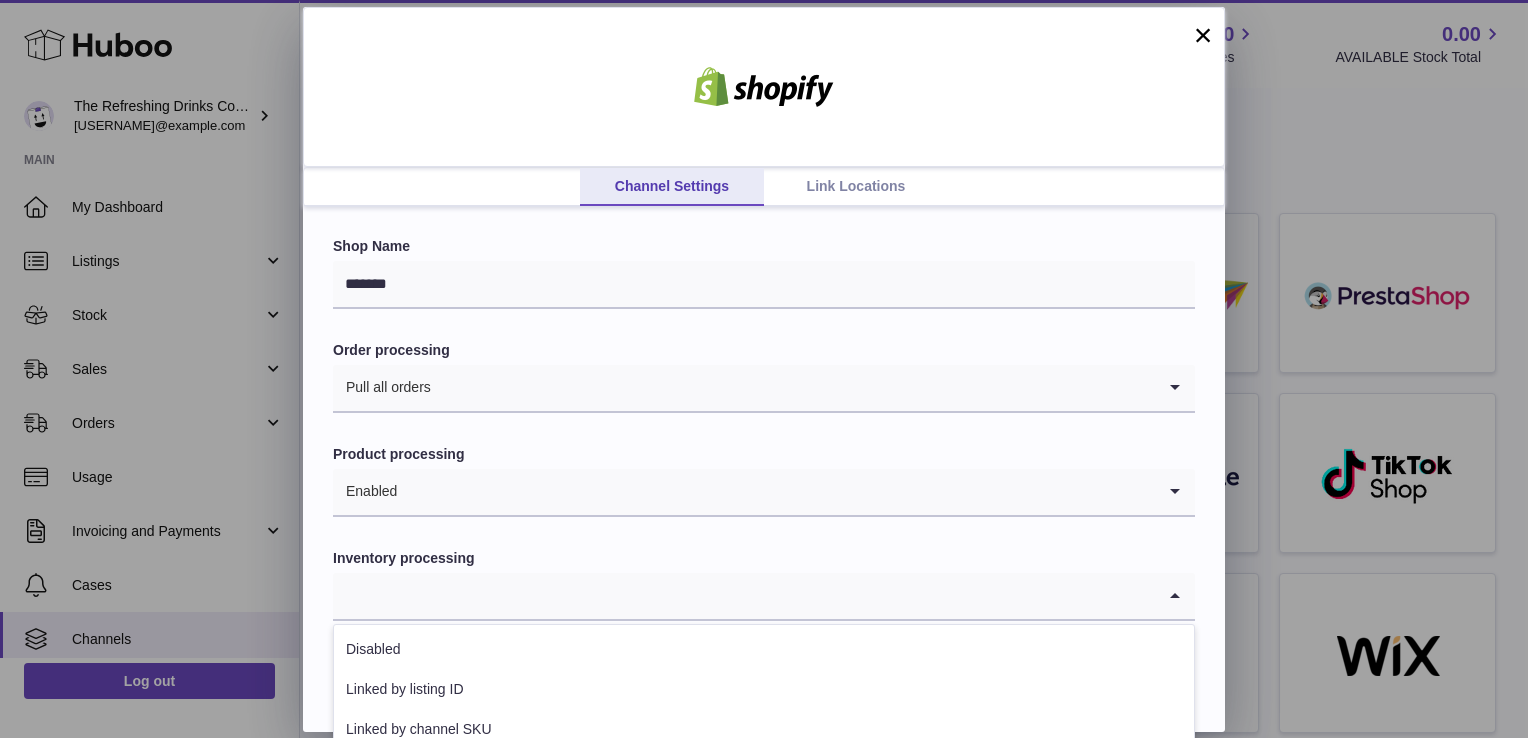 click 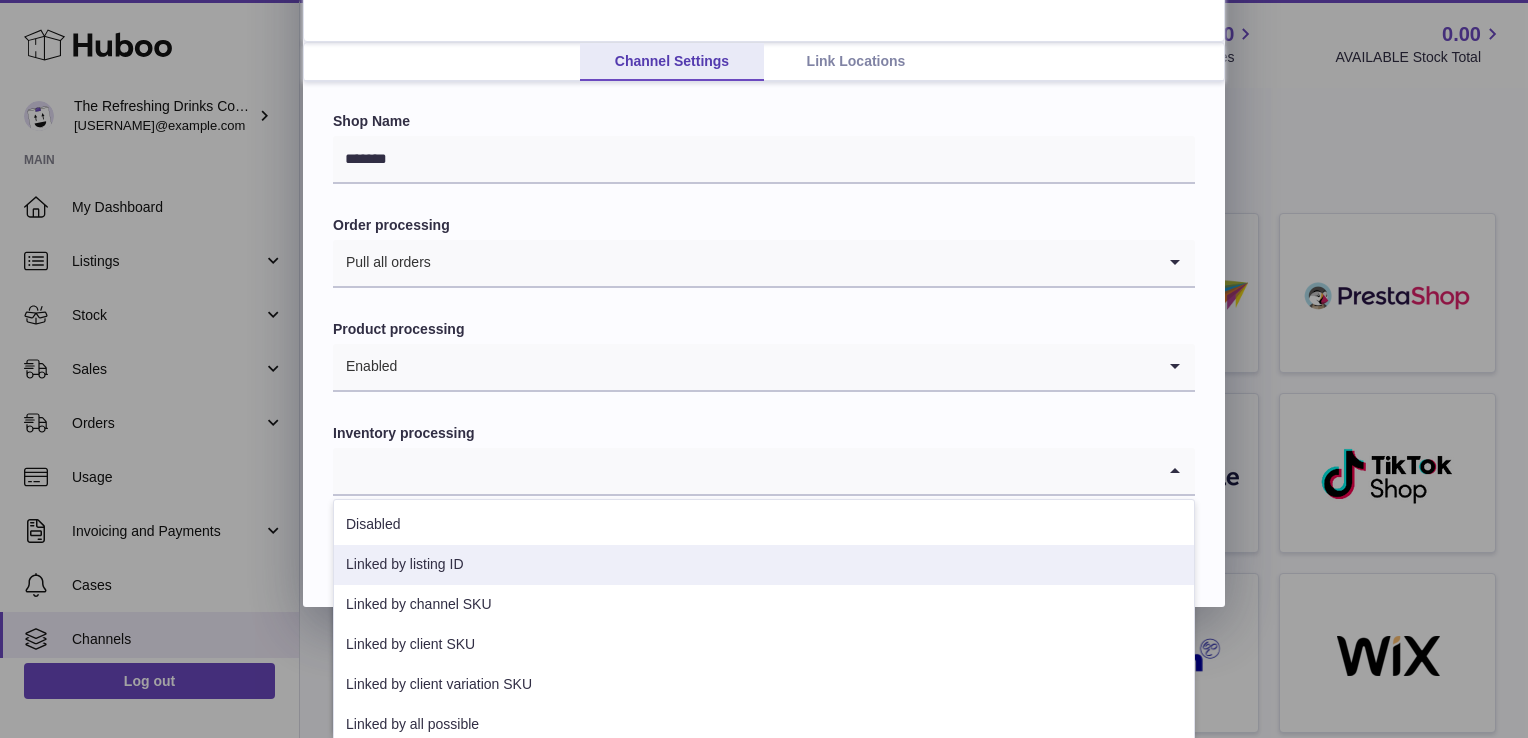 scroll, scrollTop: 136, scrollLeft: 0, axis: vertical 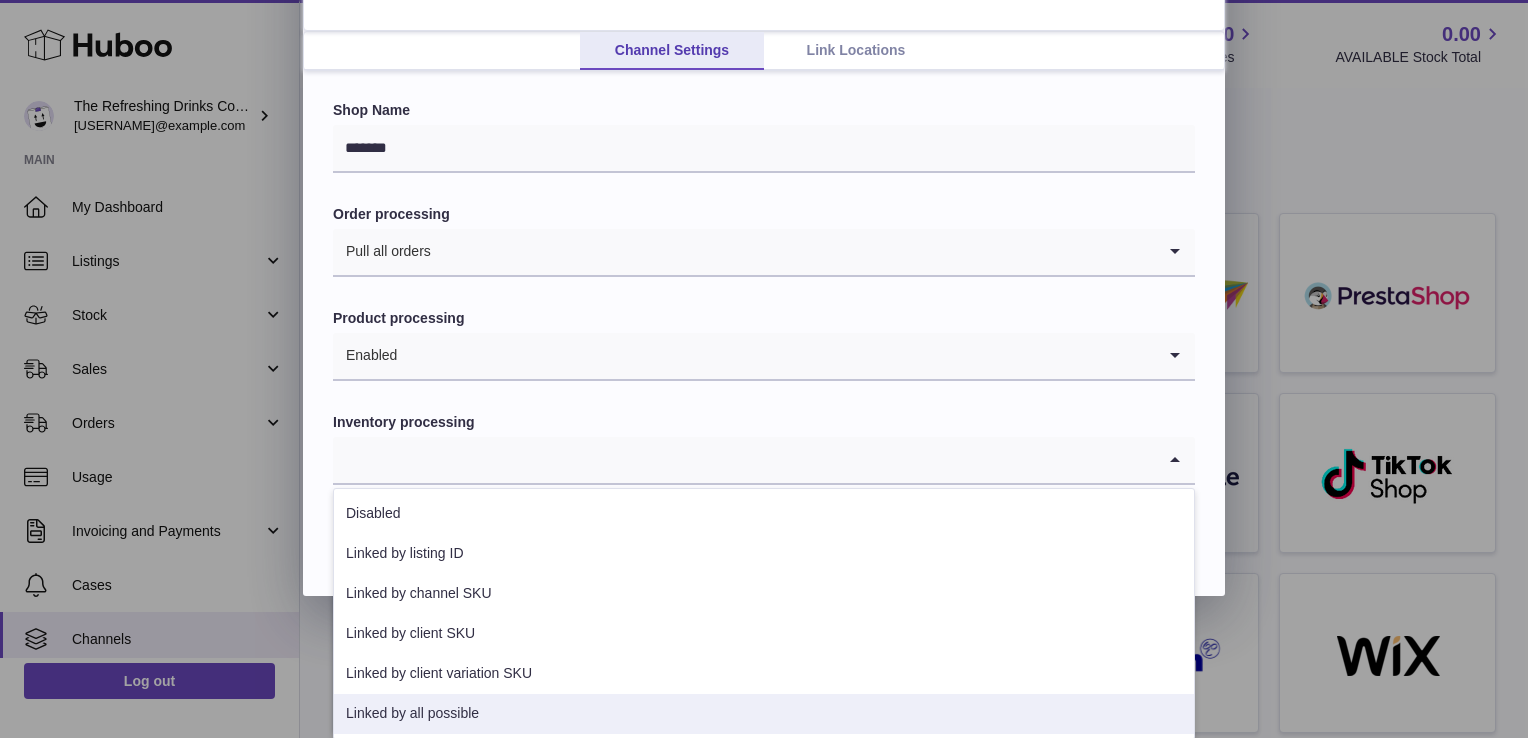 click on "Linked by all possible" at bounding box center (764, 714) 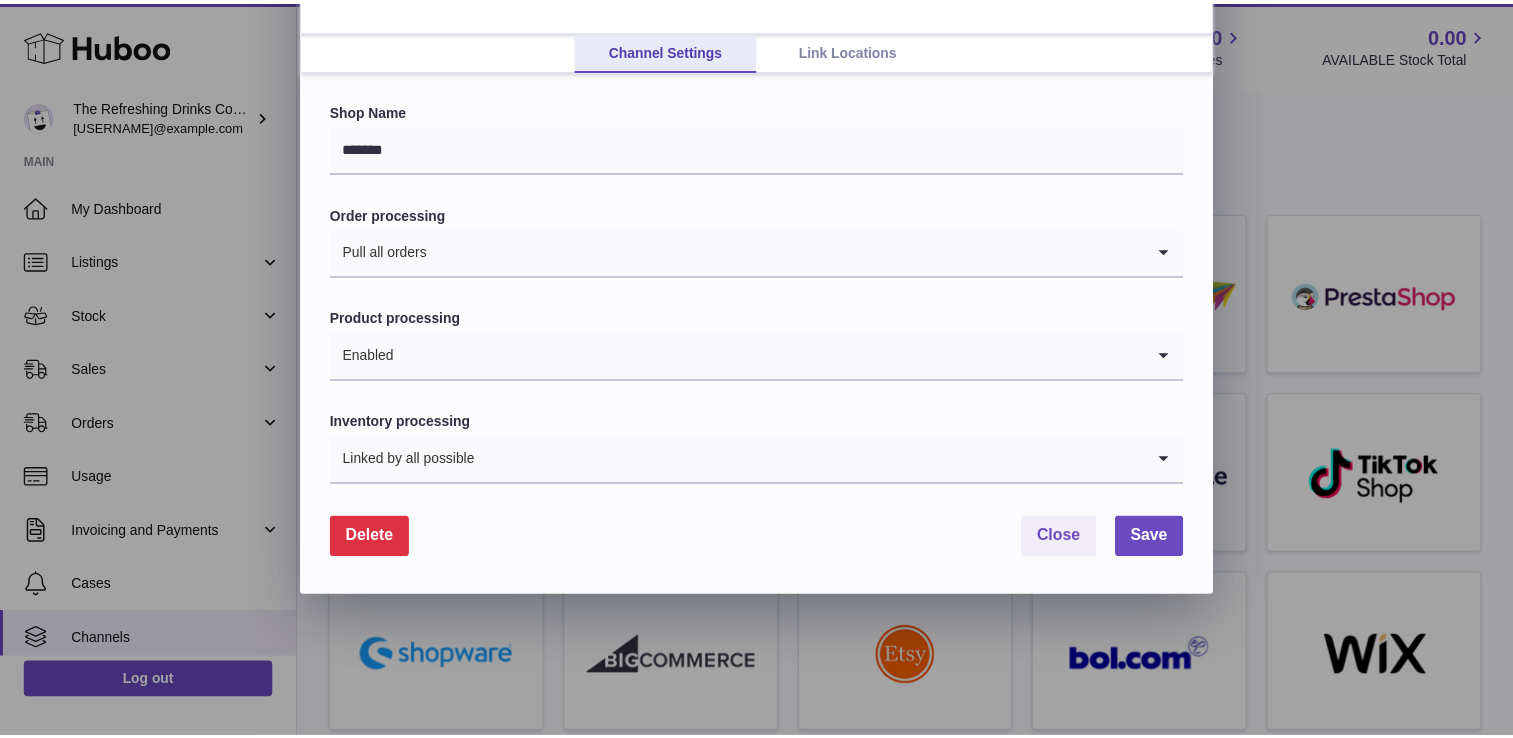 scroll, scrollTop: 0, scrollLeft: 0, axis: both 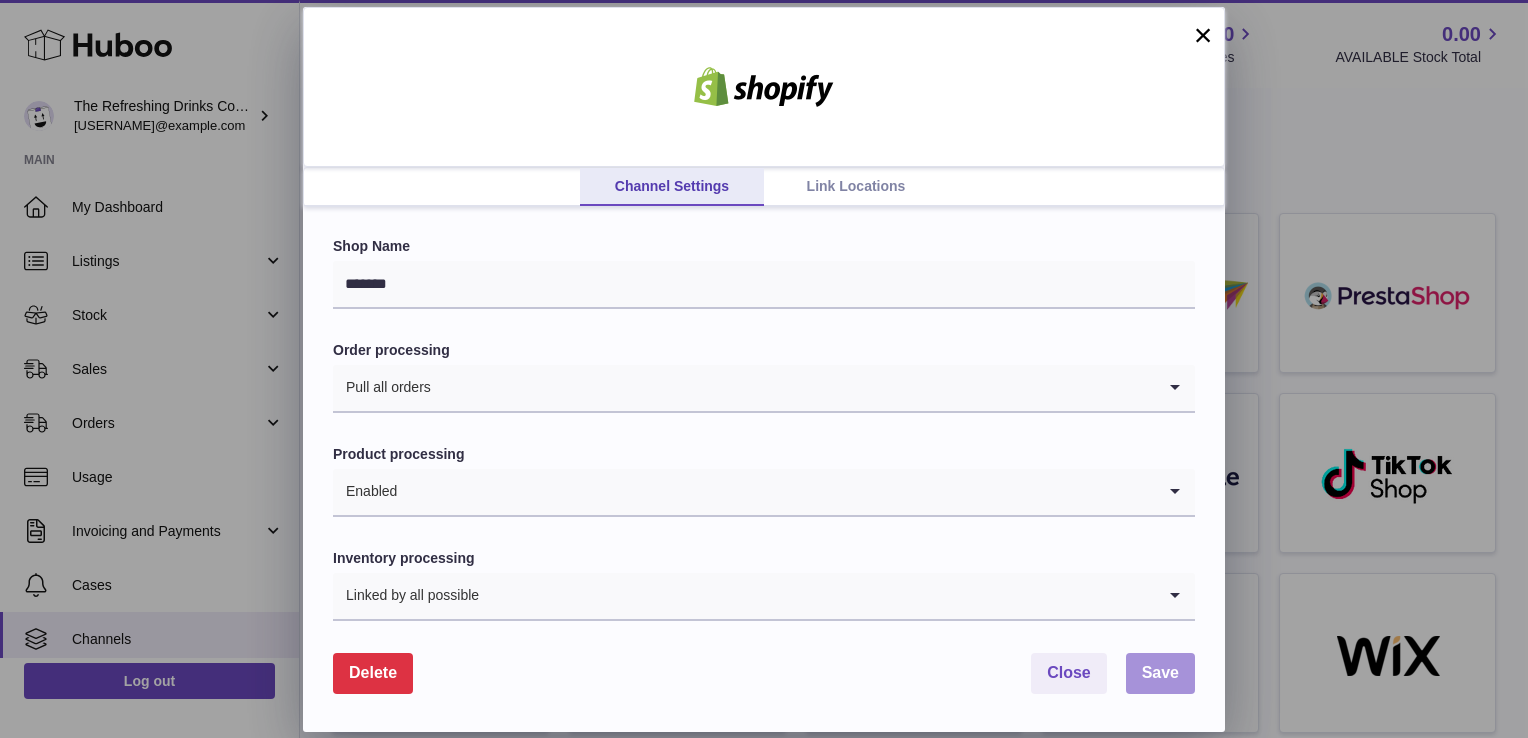 click on "Save" at bounding box center [1160, 672] 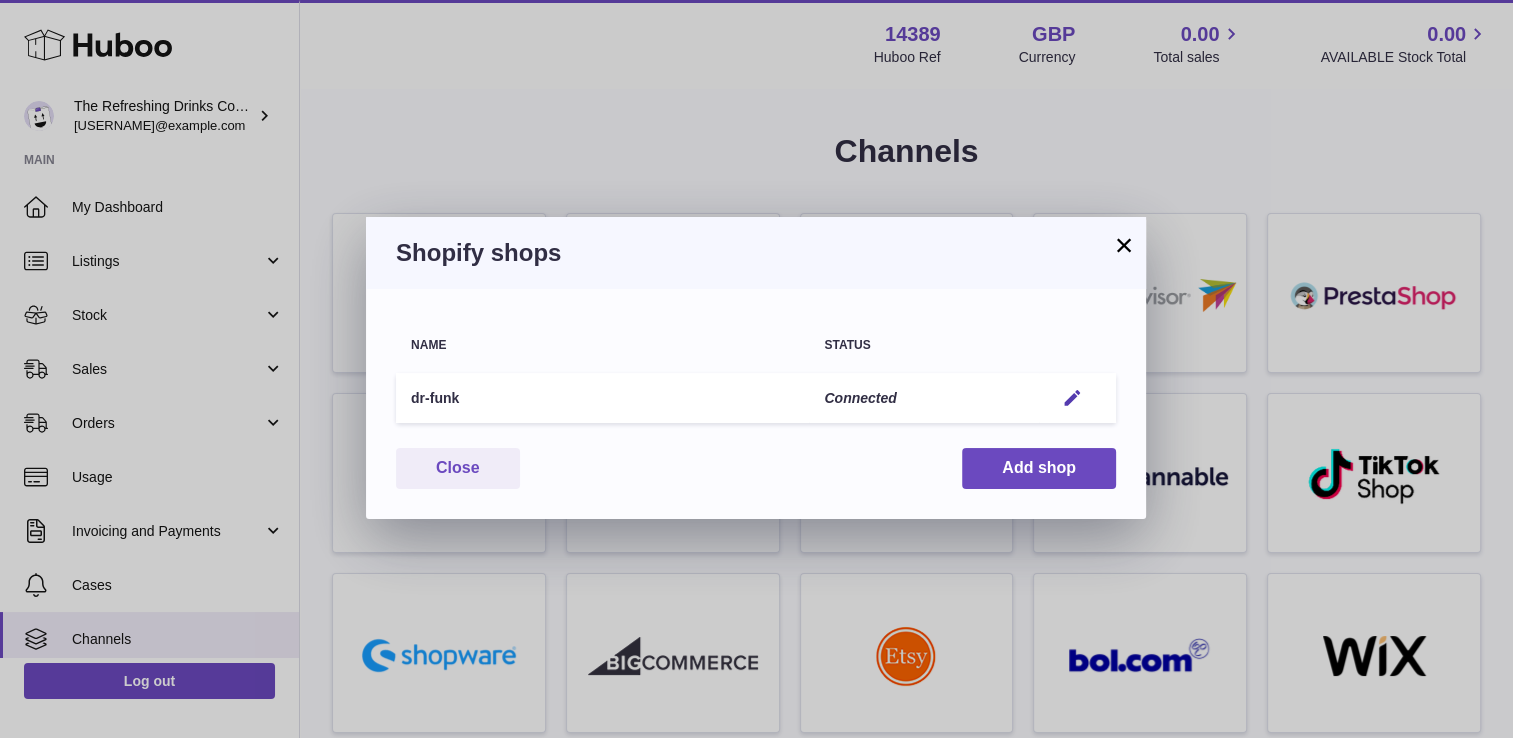 click on "×" at bounding box center [1124, 245] 